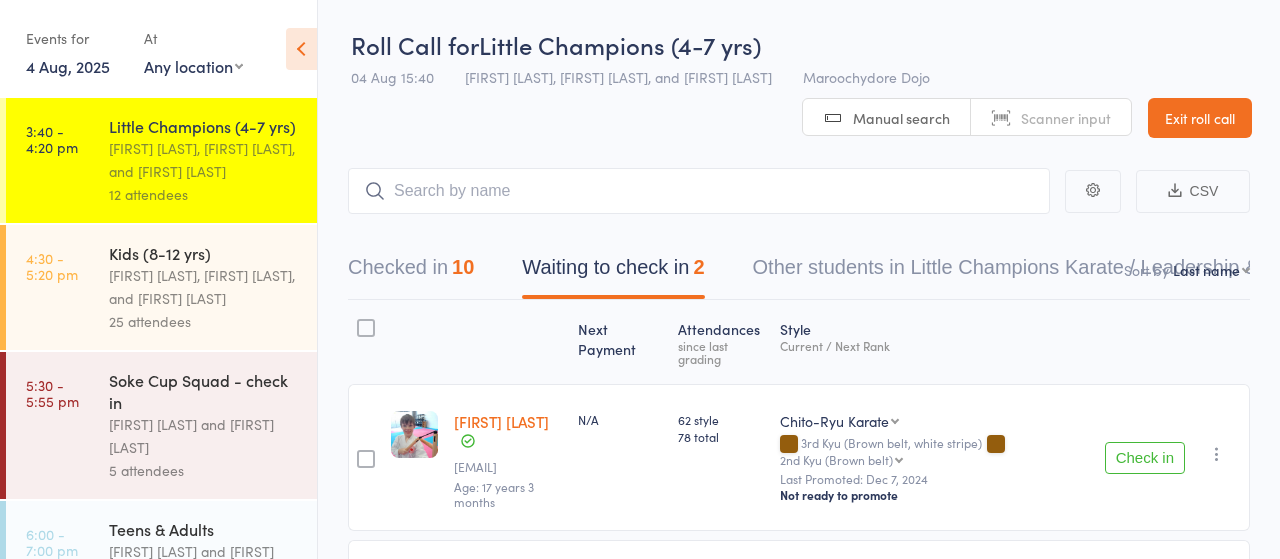 scroll, scrollTop: 196, scrollLeft: 0, axis: vertical 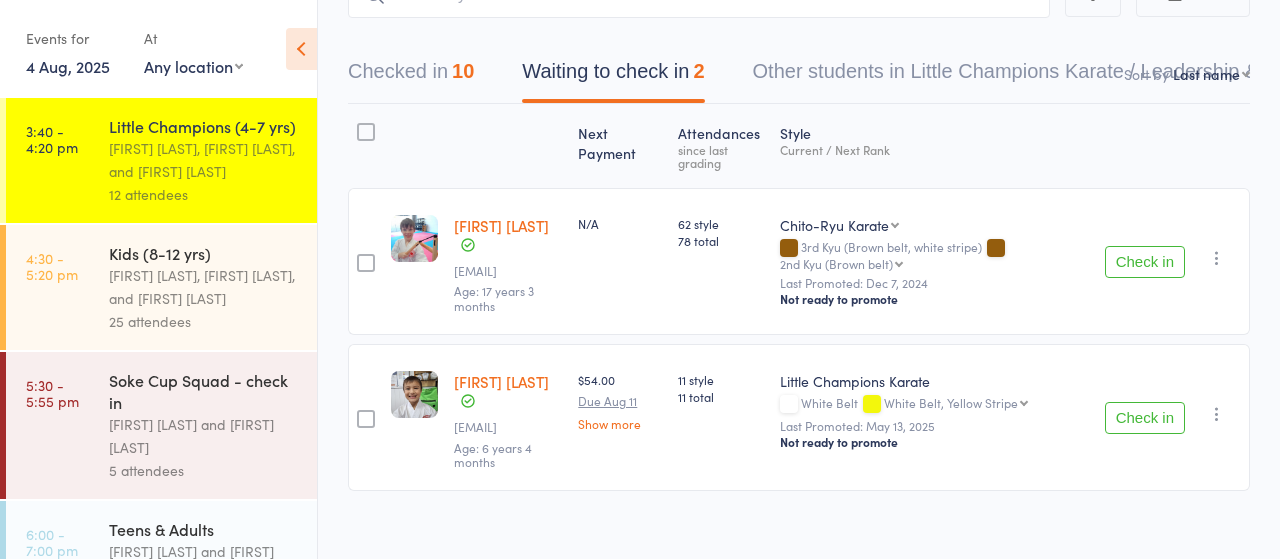 click on "[FIRST] [LAST], [FIRST] [LAST], and [FIRST] [LAST]" at bounding box center (204, 287) 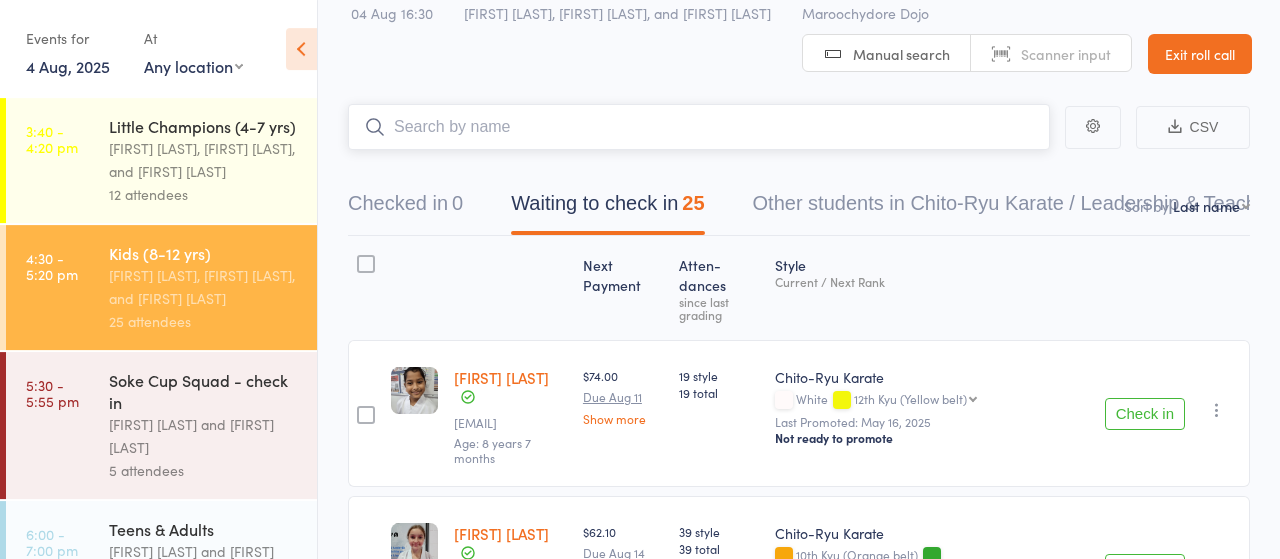 scroll, scrollTop: 104, scrollLeft: 0, axis: vertical 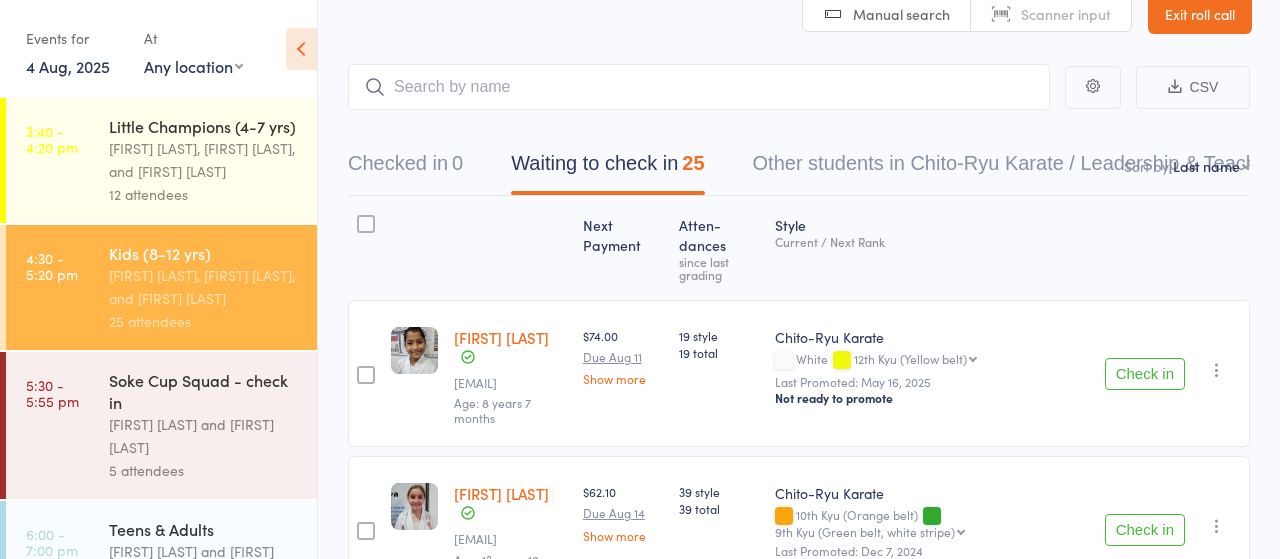 click on "Check in" at bounding box center [1145, 374] 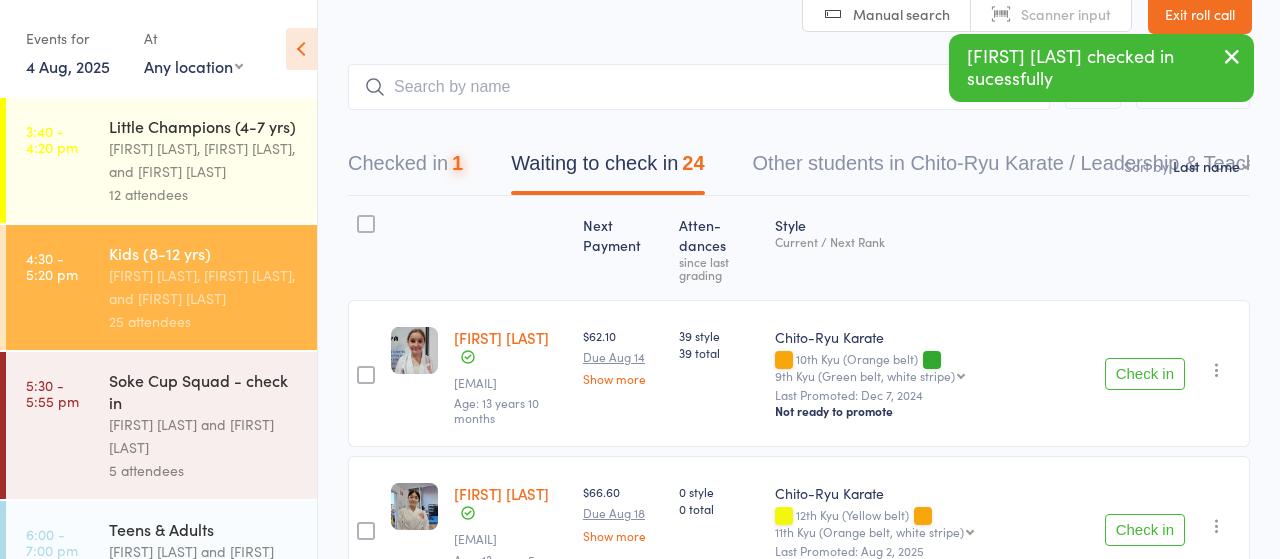 click on "Check in" at bounding box center [1145, 374] 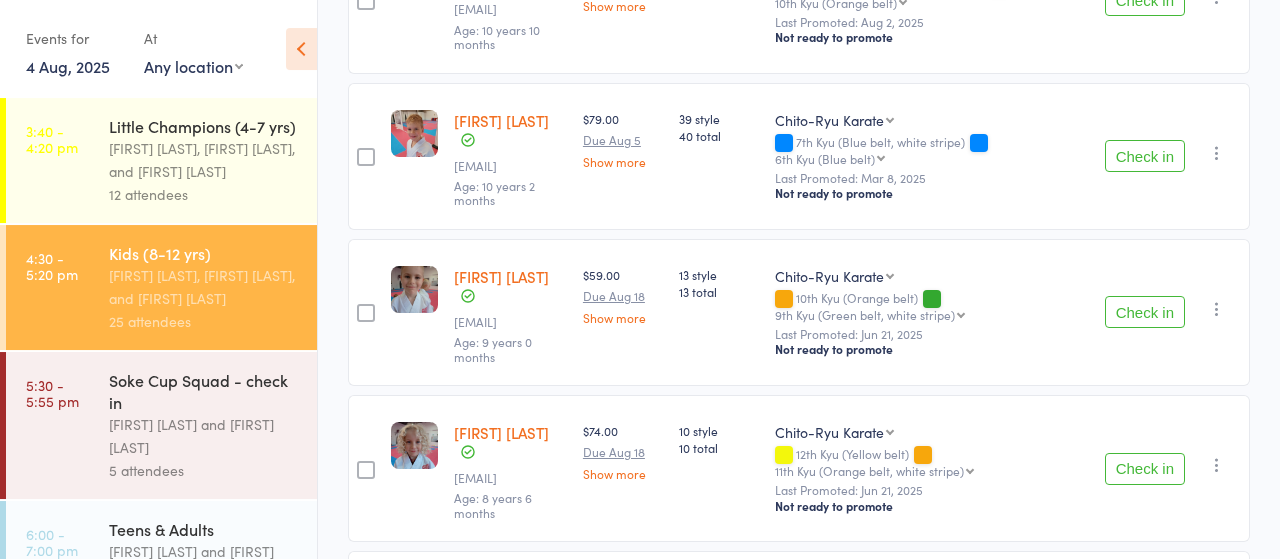 scroll, scrollTop: 1456, scrollLeft: 0, axis: vertical 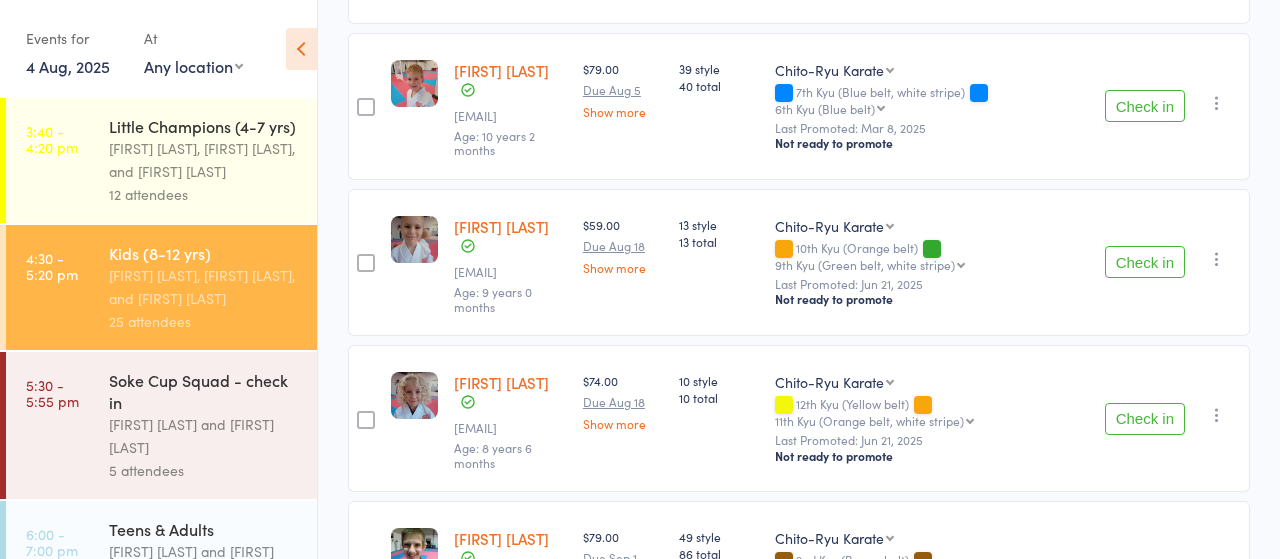 click on "Check in" at bounding box center [1145, 419] 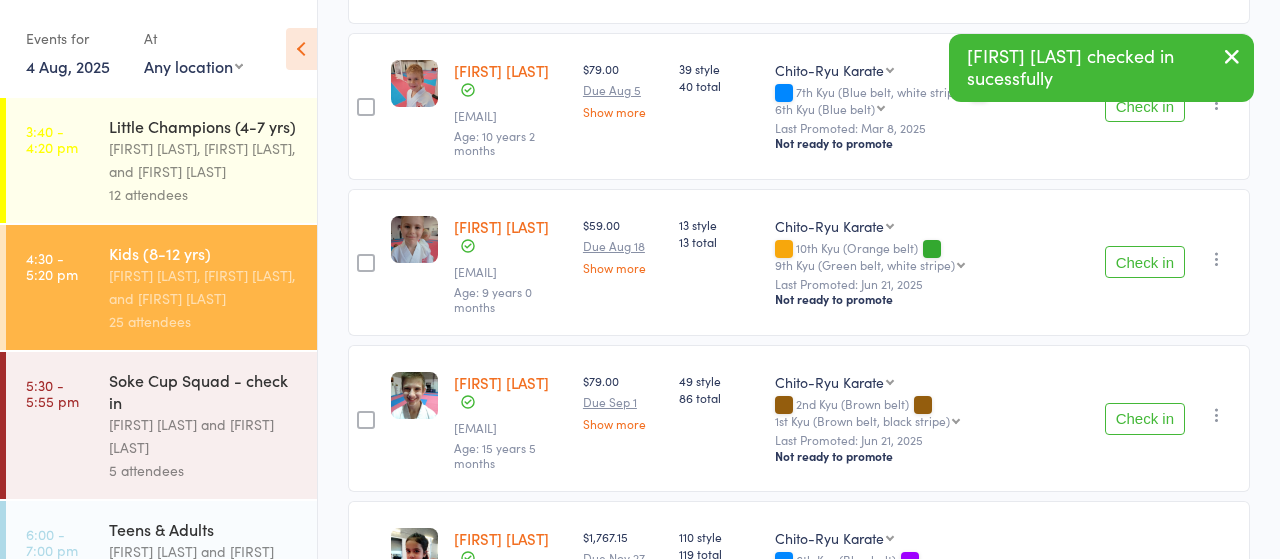 click on "Check in" at bounding box center [1145, 419] 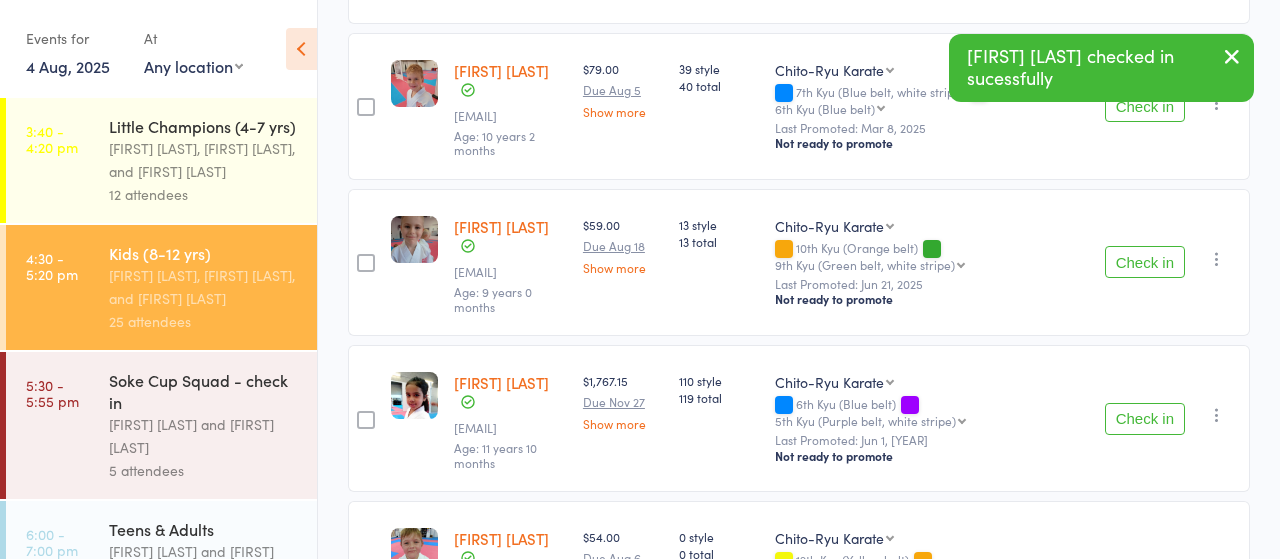 click on "Check in" at bounding box center (1145, 419) 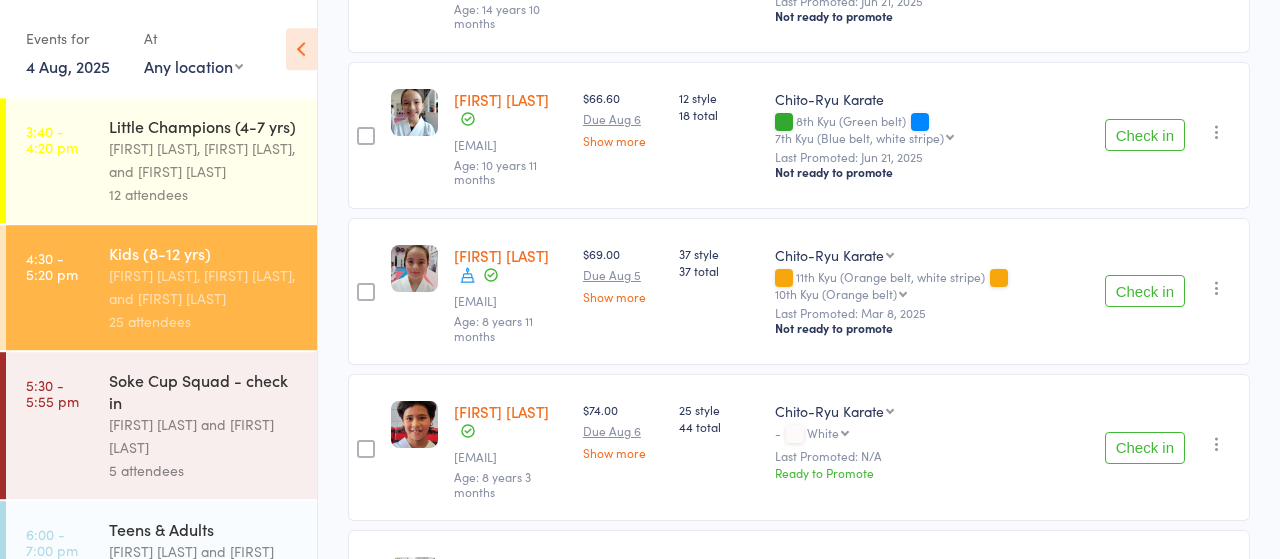 scroll, scrollTop: 2496, scrollLeft: 0, axis: vertical 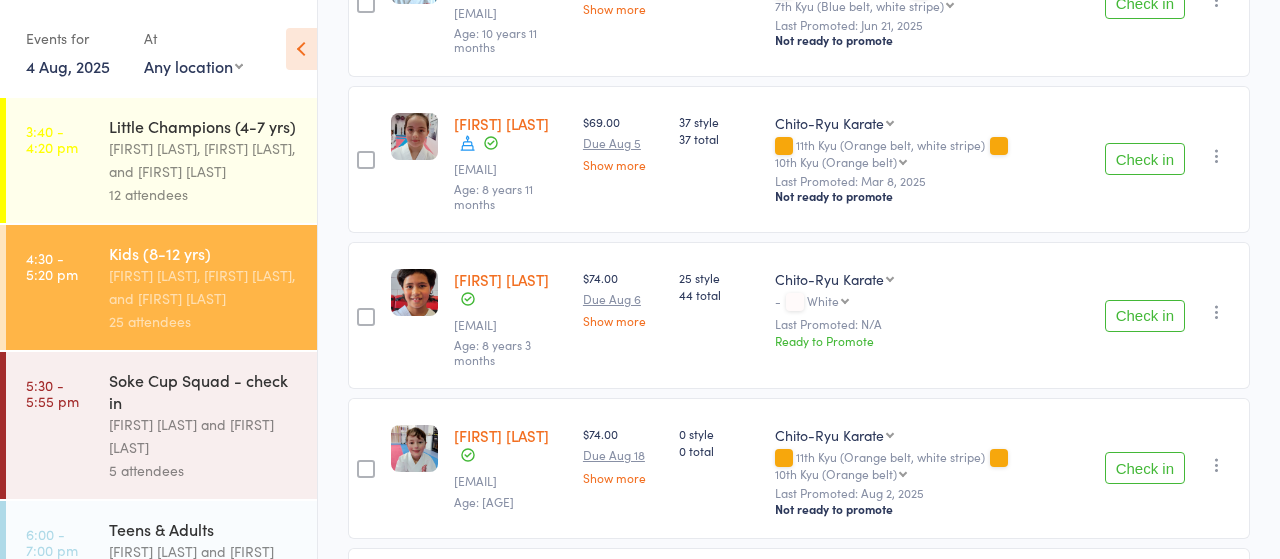 click on "Check in" at bounding box center [1145, 468] 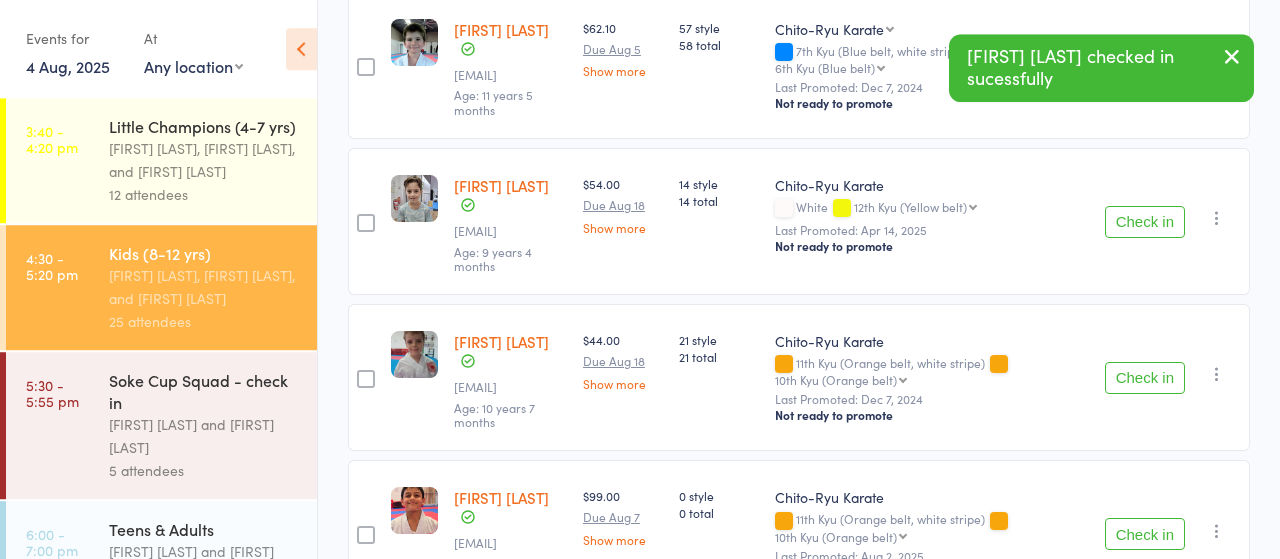 scroll, scrollTop: 728, scrollLeft: 0, axis: vertical 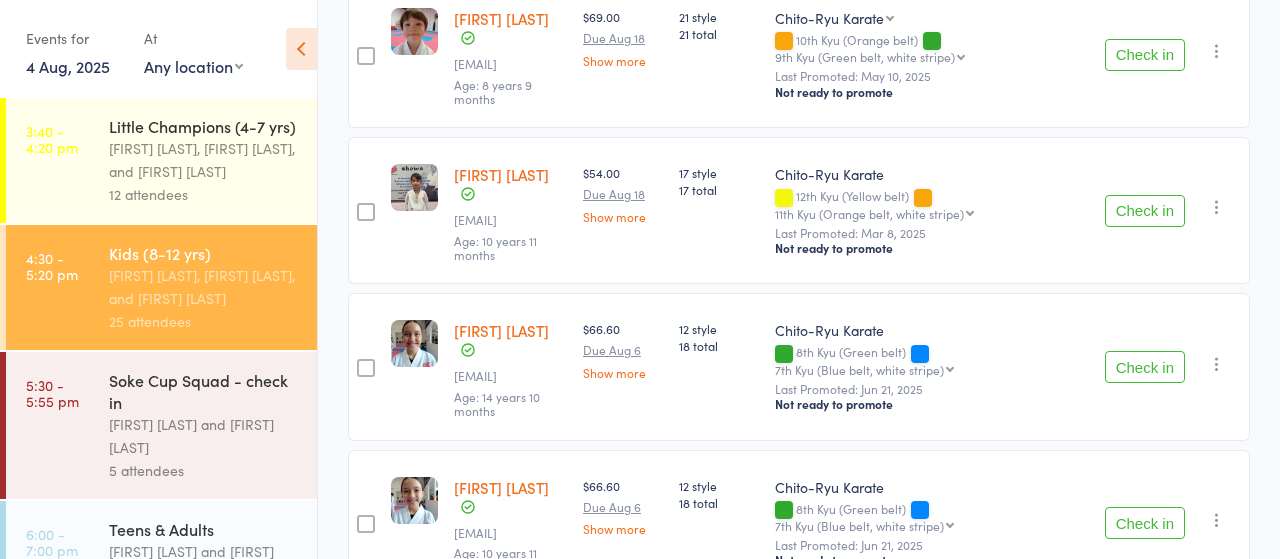 click on "Check in" at bounding box center (1145, 367) 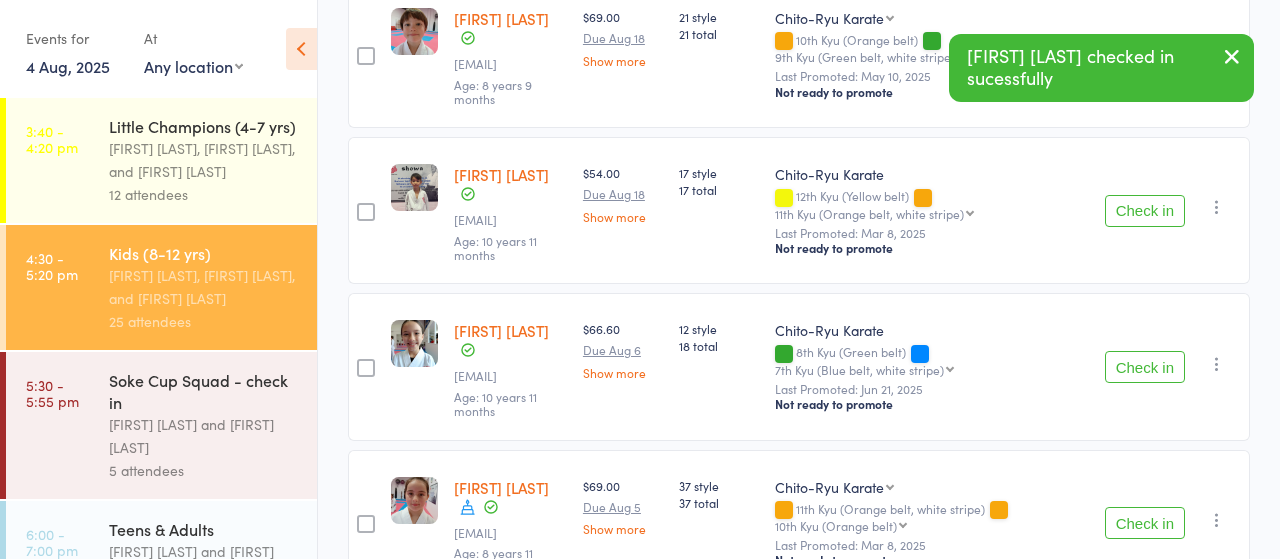 click on "Check in" at bounding box center (1145, 367) 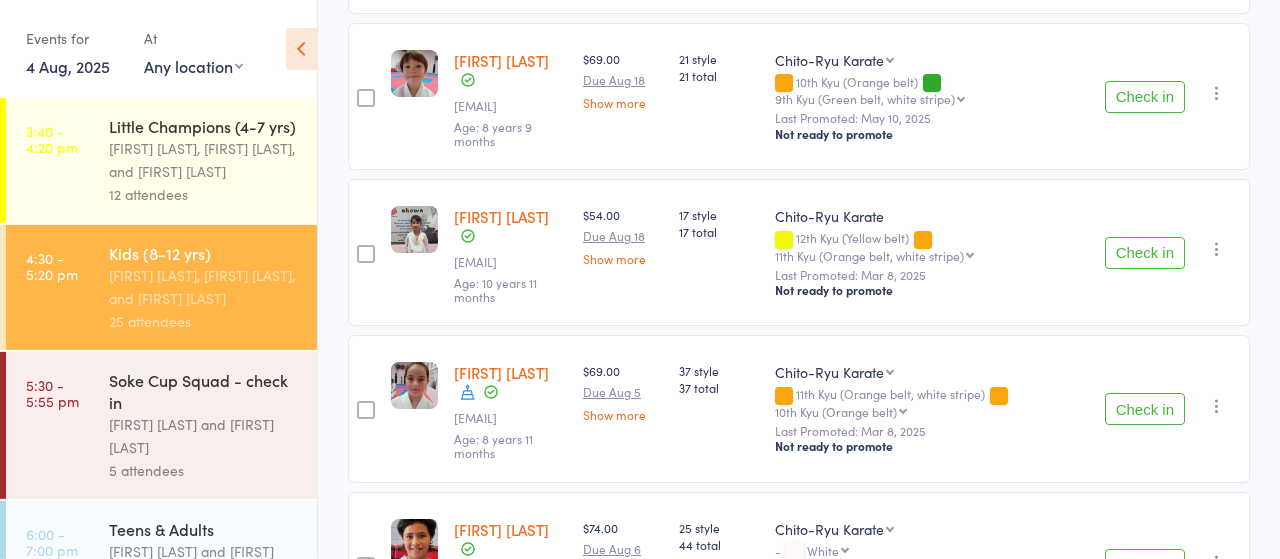 scroll, scrollTop: 1664, scrollLeft: 0, axis: vertical 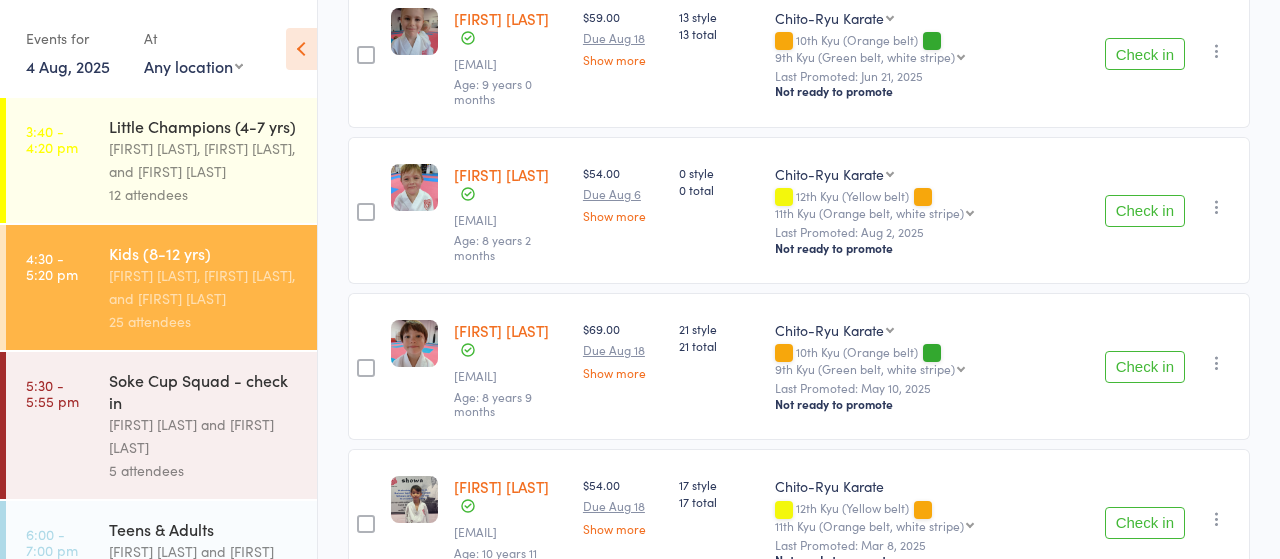 click on "Check in" at bounding box center [1145, 523] 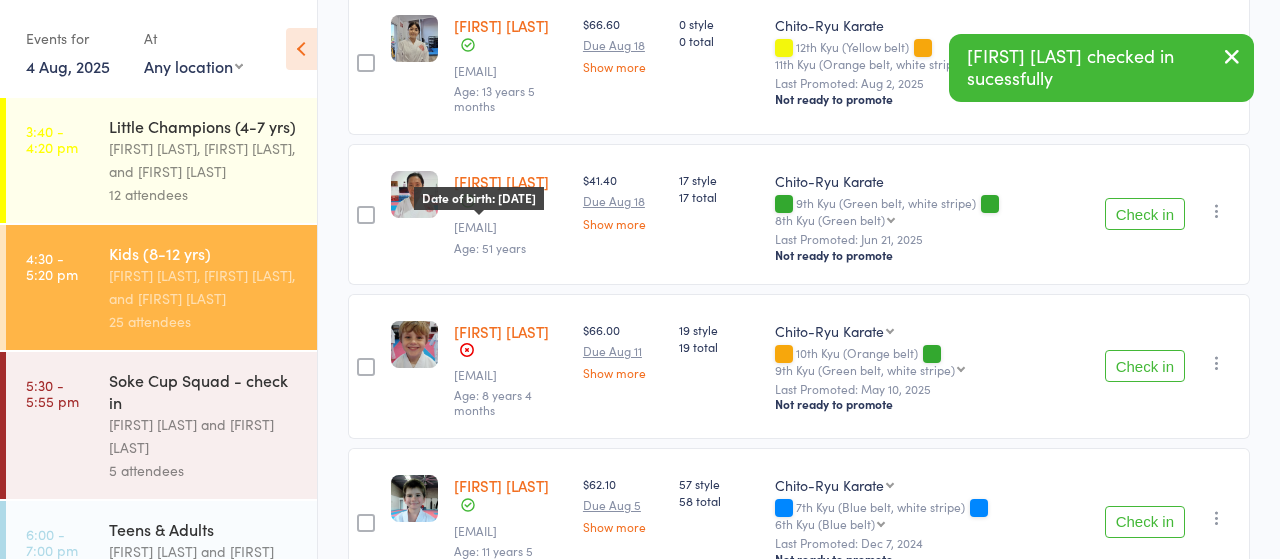 scroll, scrollTop: 0, scrollLeft: 0, axis: both 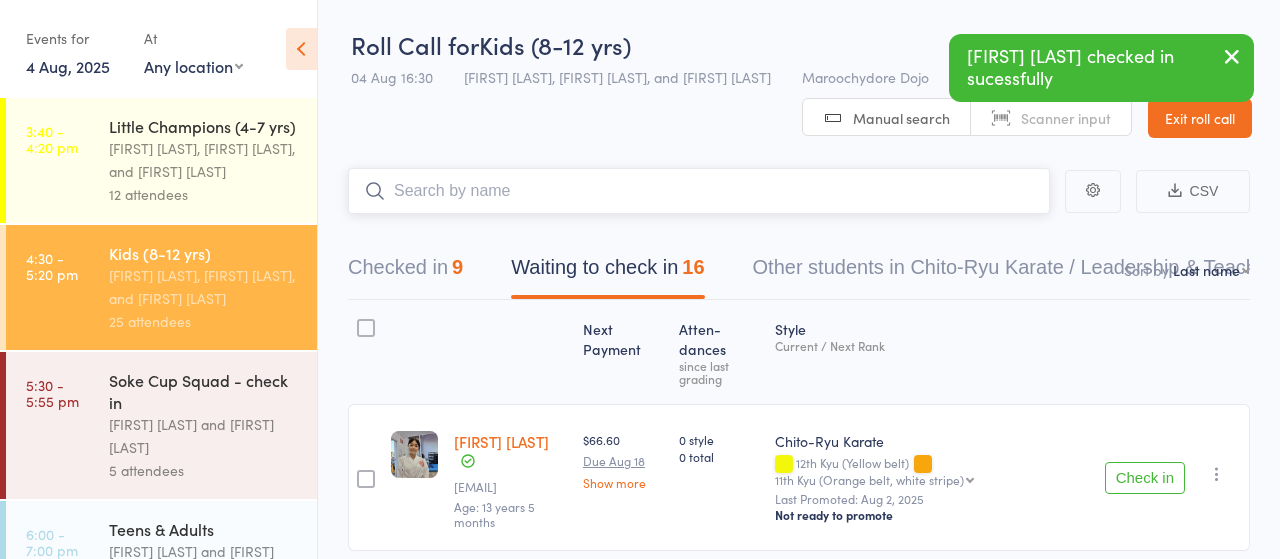 click at bounding box center (699, 191) 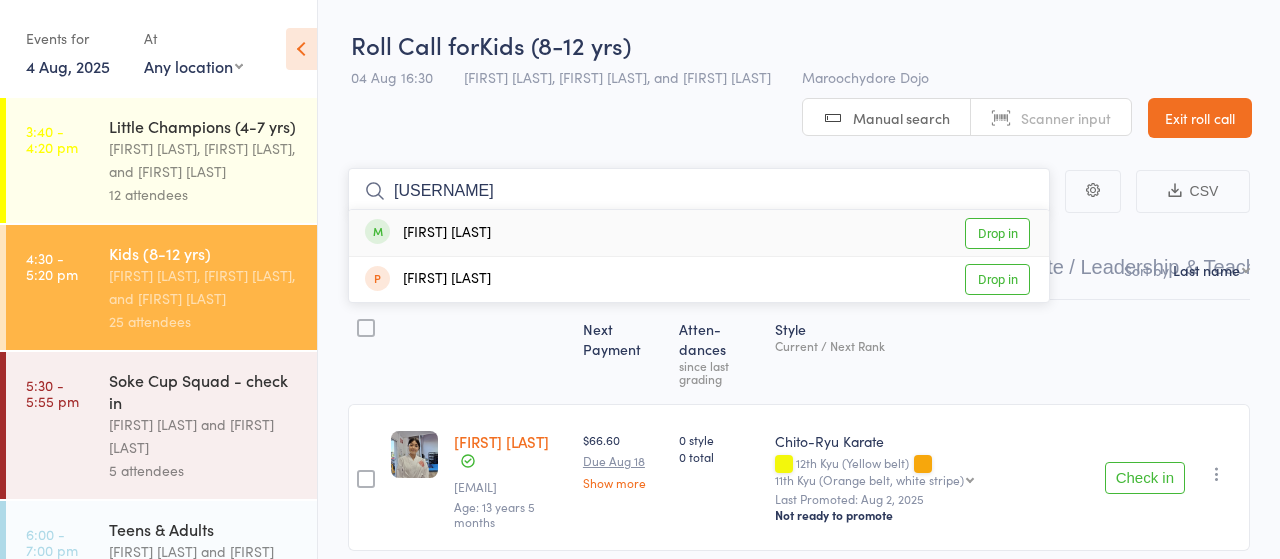 type on "[USERNAME]" 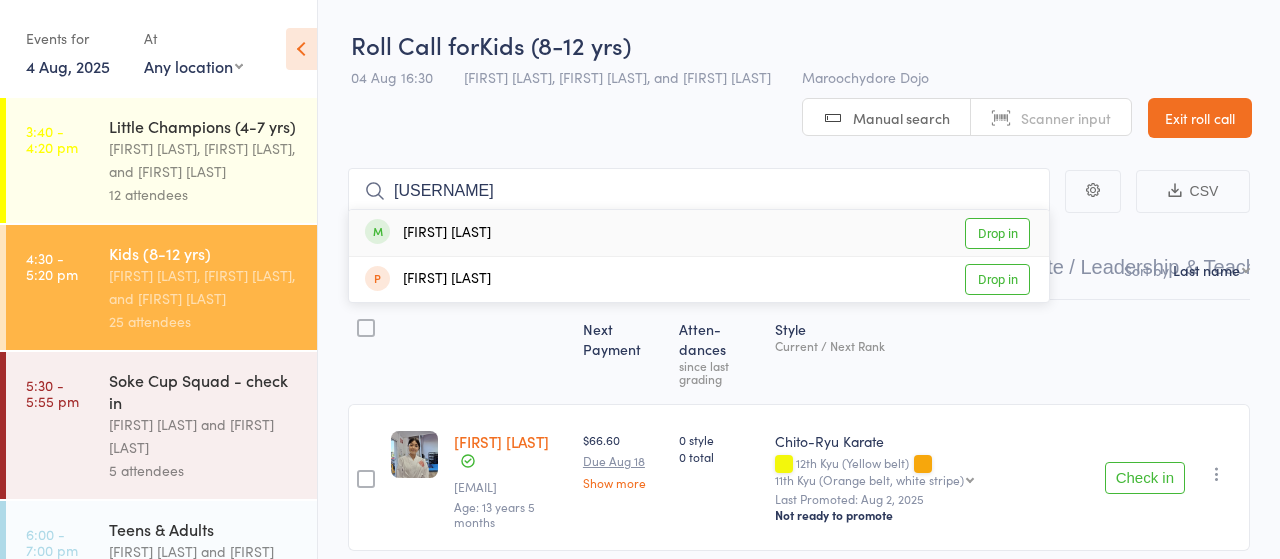 click on "Drop in" at bounding box center [997, 233] 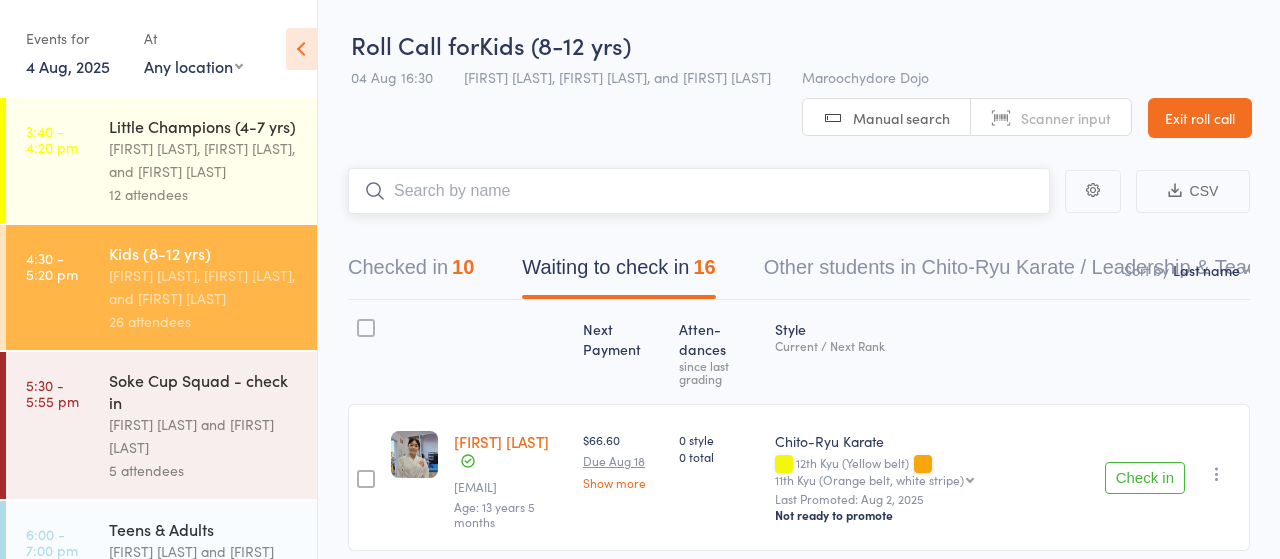 scroll, scrollTop: 104, scrollLeft: 0, axis: vertical 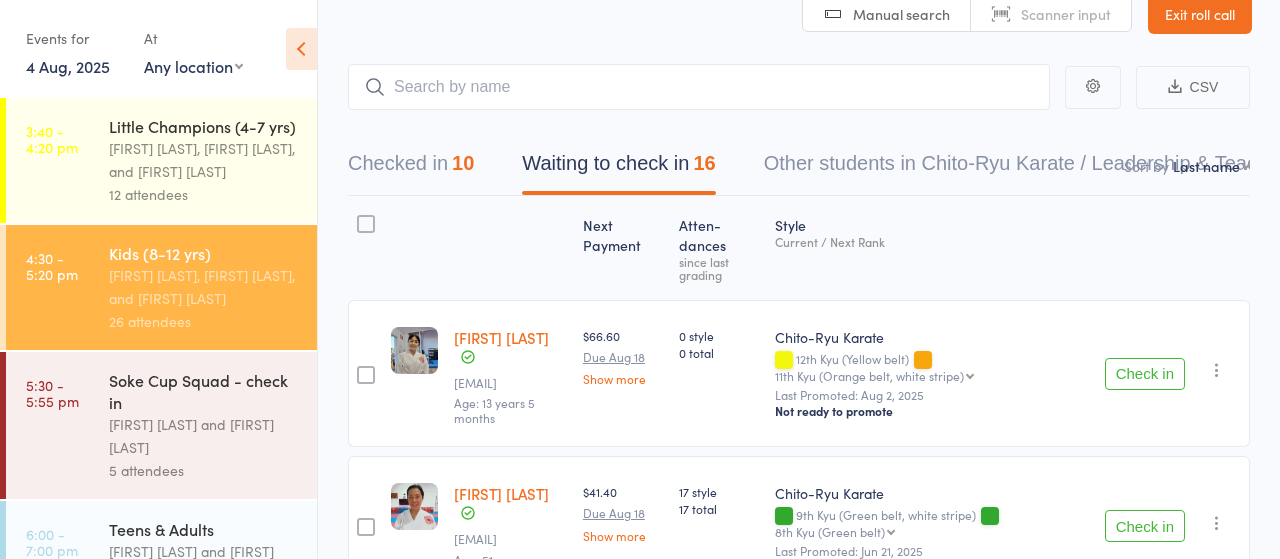 click on "Check in" at bounding box center (1145, 374) 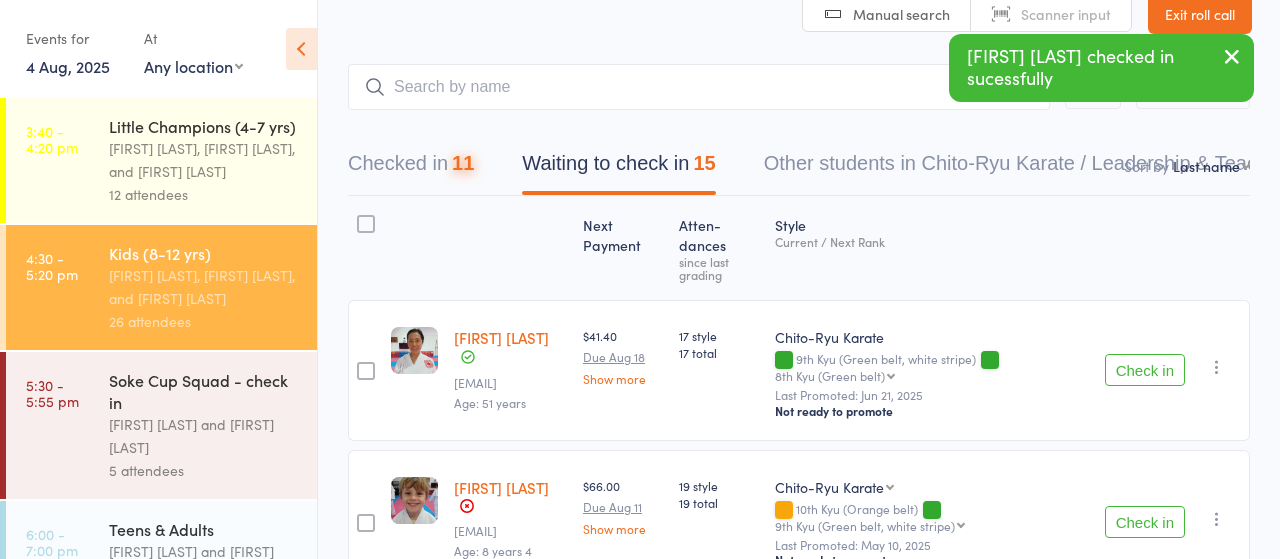 click on "Check in" at bounding box center (1145, 370) 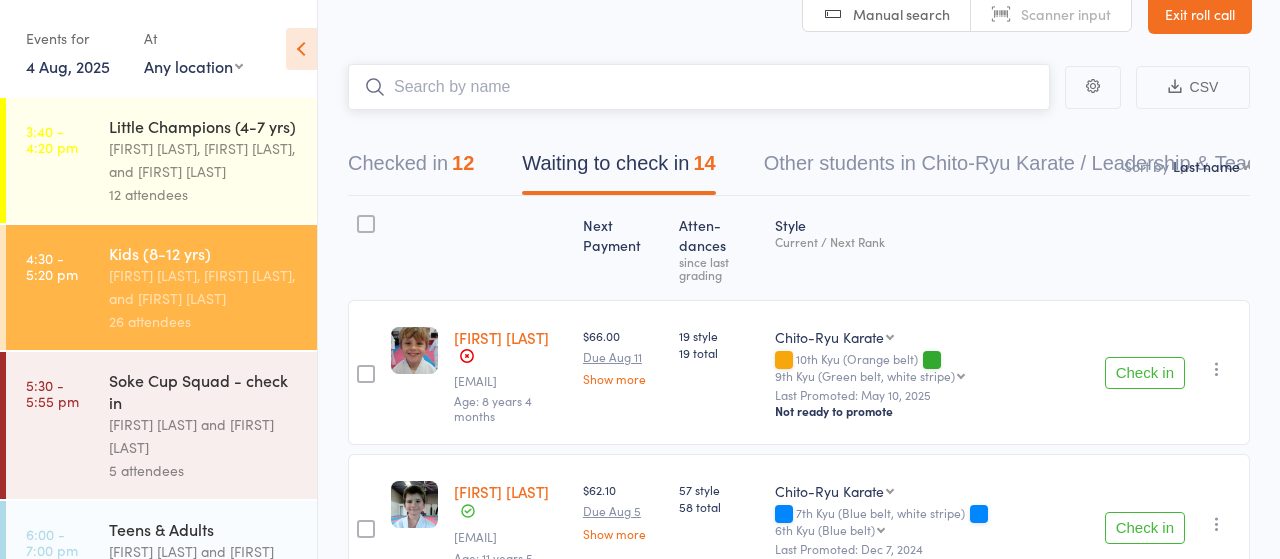 click at bounding box center [699, 87] 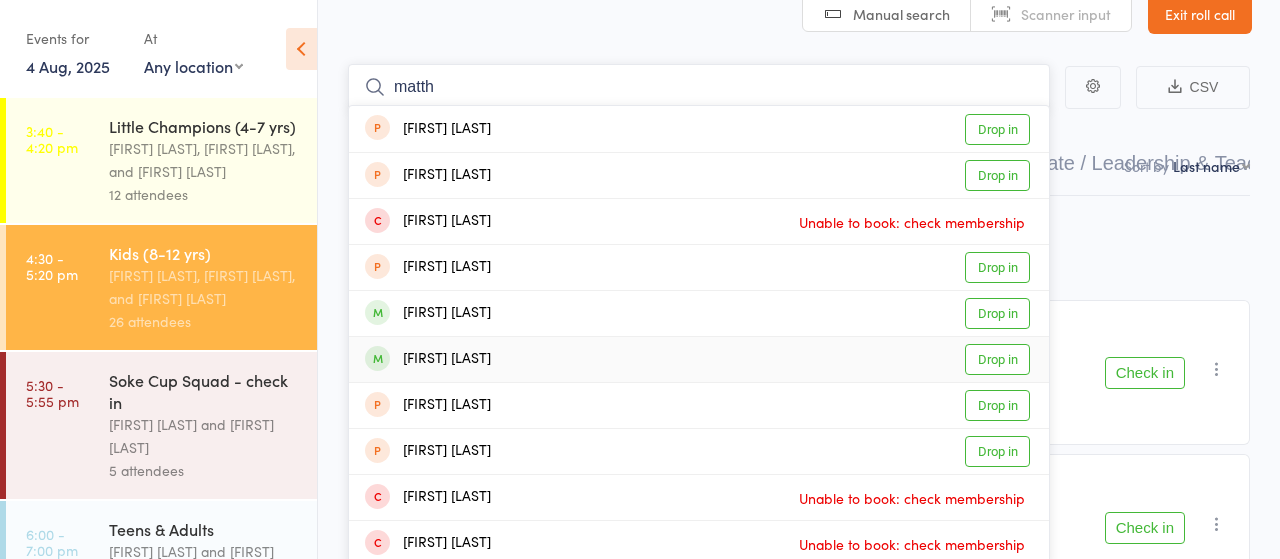 type on "matth" 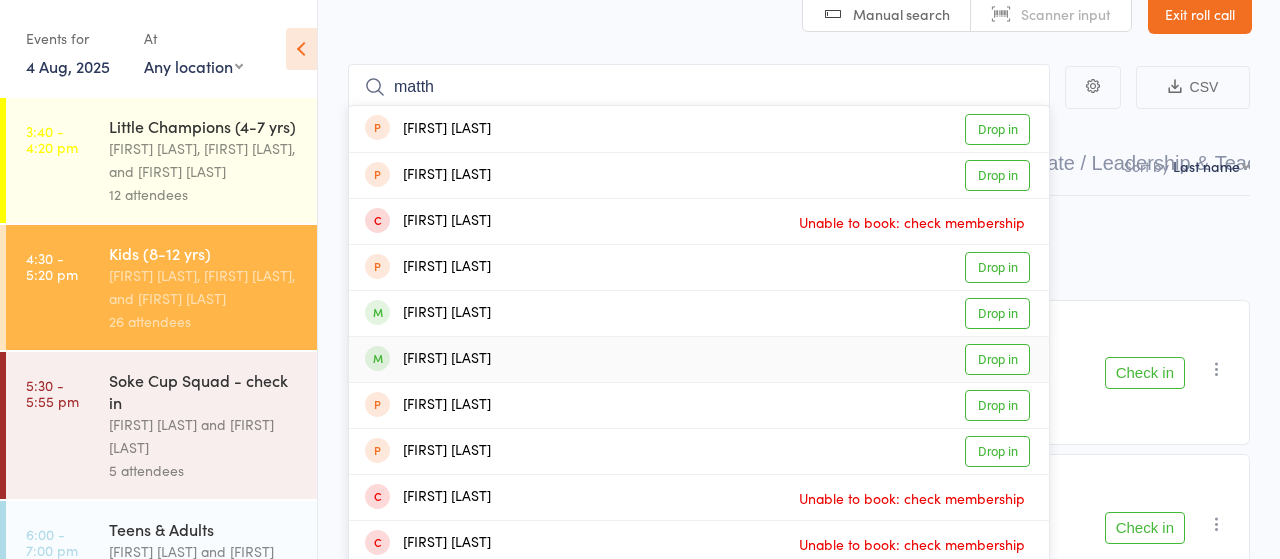 click on "Drop in" at bounding box center [997, 359] 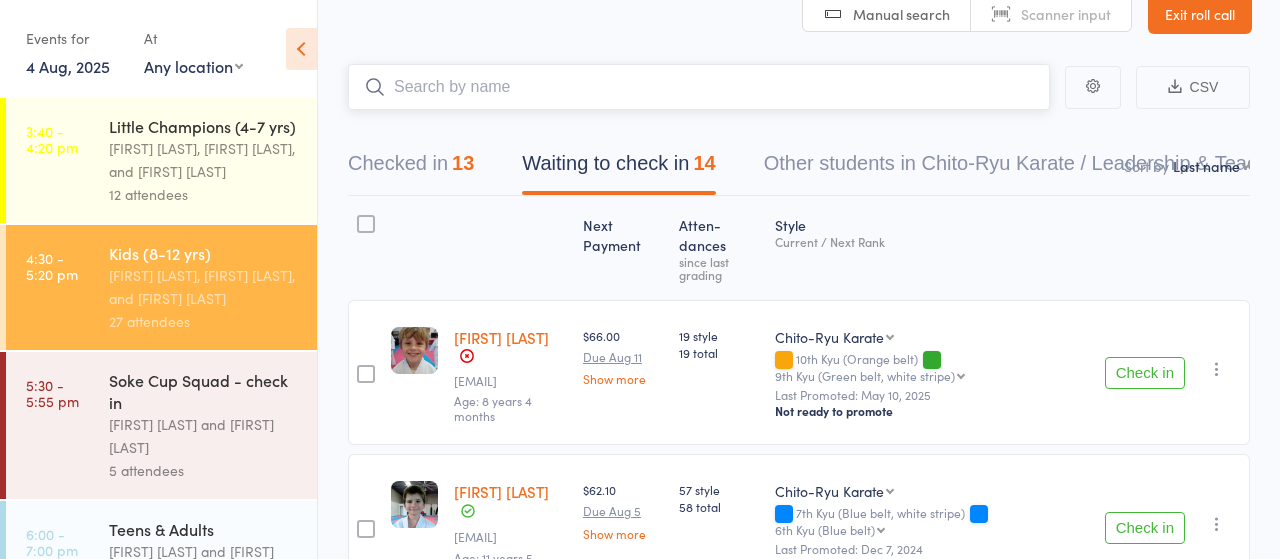 scroll, scrollTop: 208, scrollLeft: 0, axis: vertical 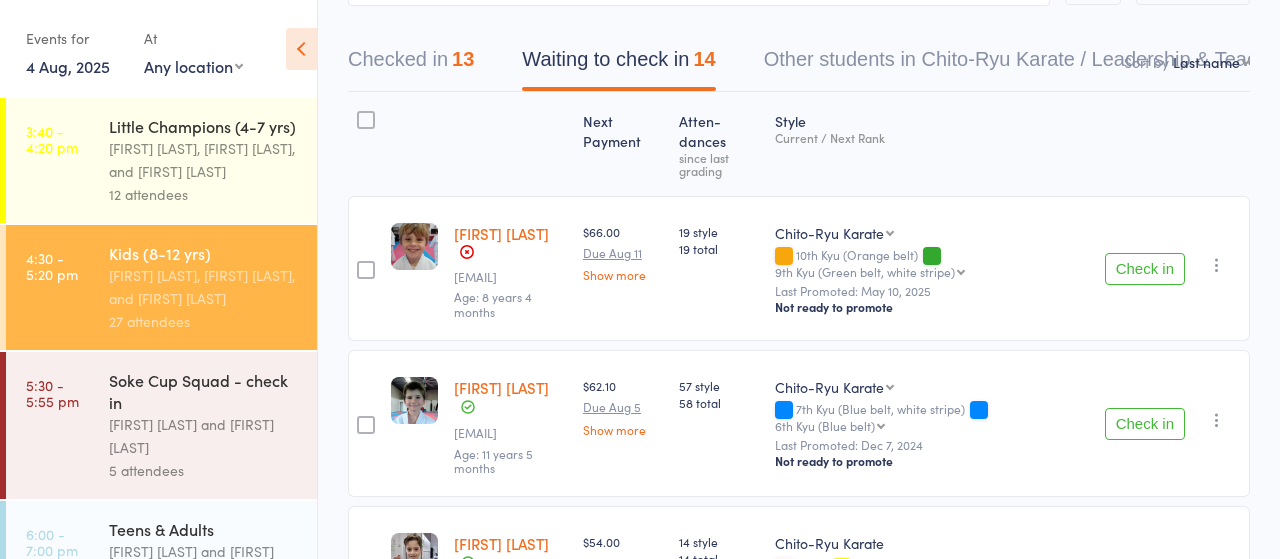 click on "Check in" at bounding box center (1145, 424) 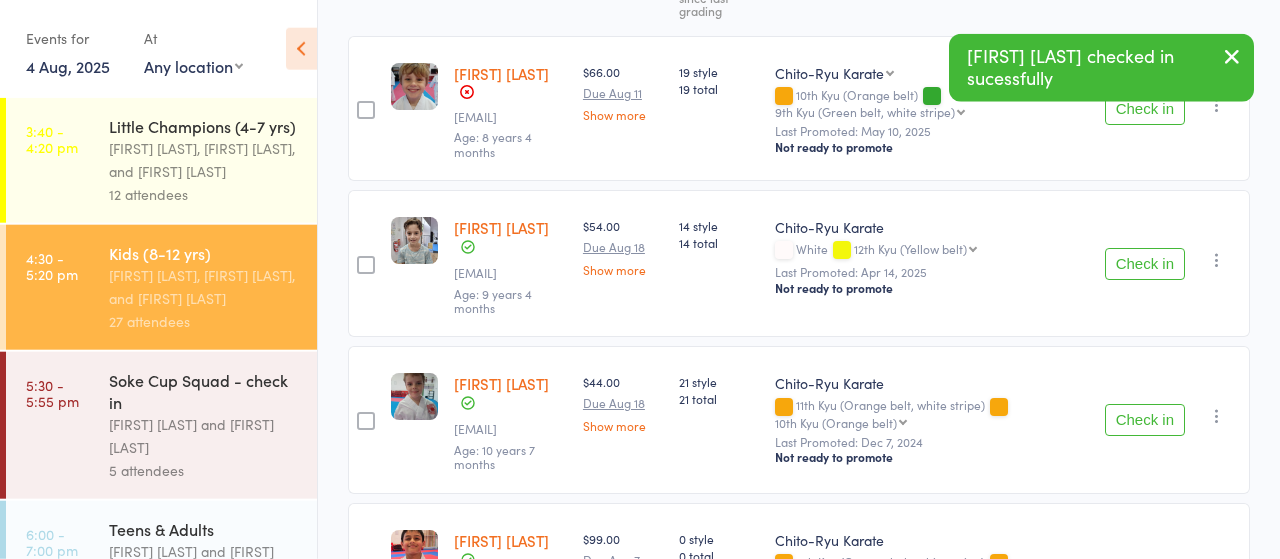 scroll, scrollTop: 416, scrollLeft: 0, axis: vertical 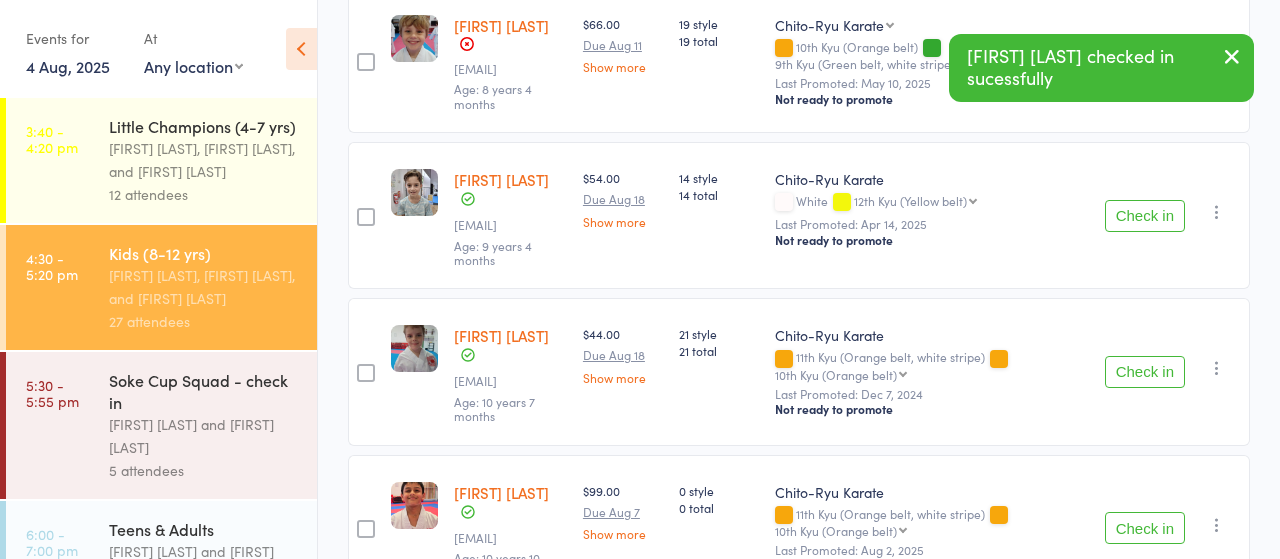 click on "Check in" at bounding box center [1145, 372] 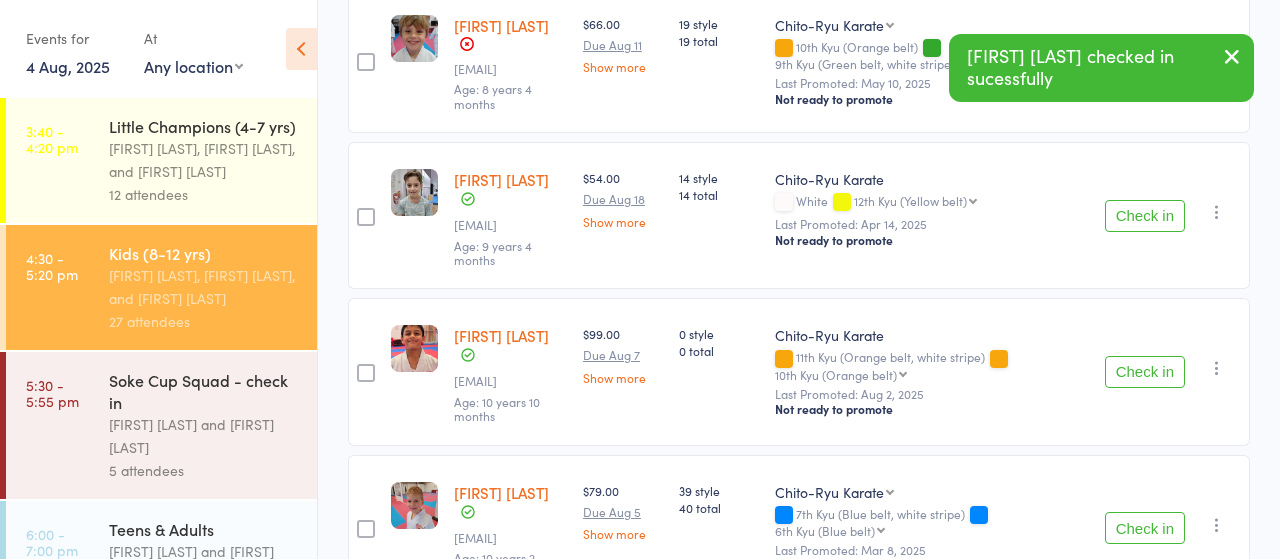 click on "Check in" at bounding box center [1145, 372] 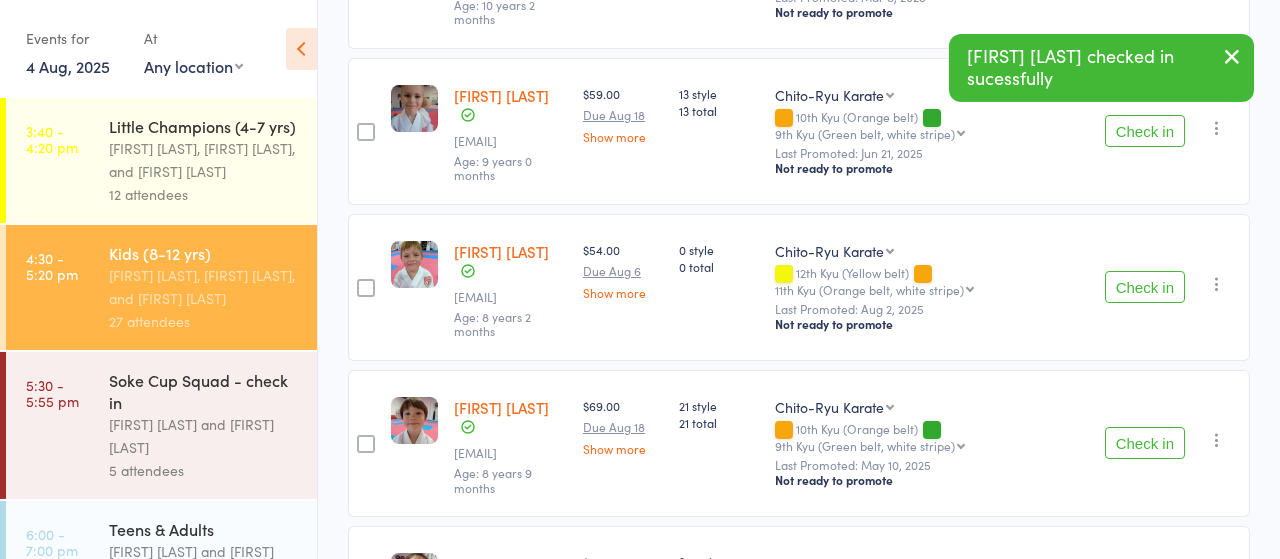 scroll, scrollTop: 832, scrollLeft: 0, axis: vertical 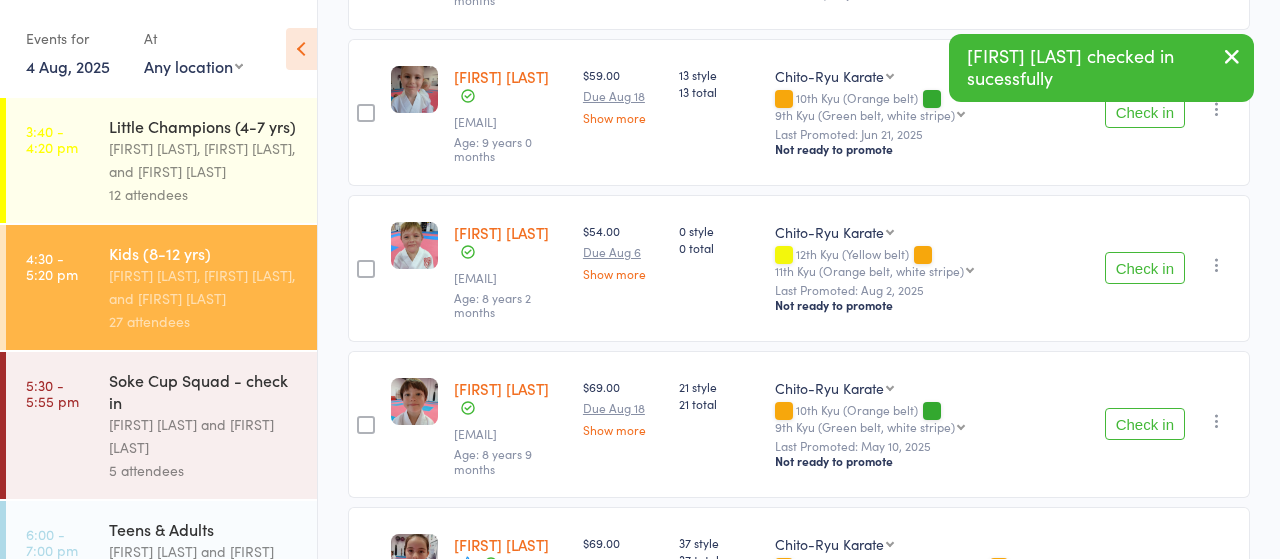 click on "Check in" at bounding box center [1145, 268] 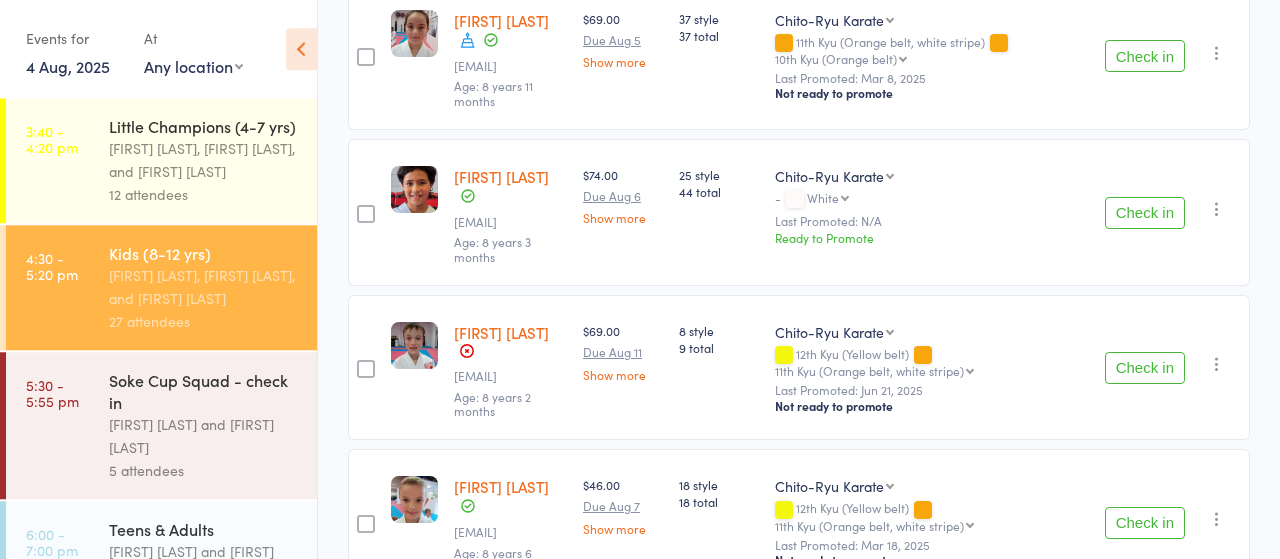 scroll, scrollTop: 1248, scrollLeft: 0, axis: vertical 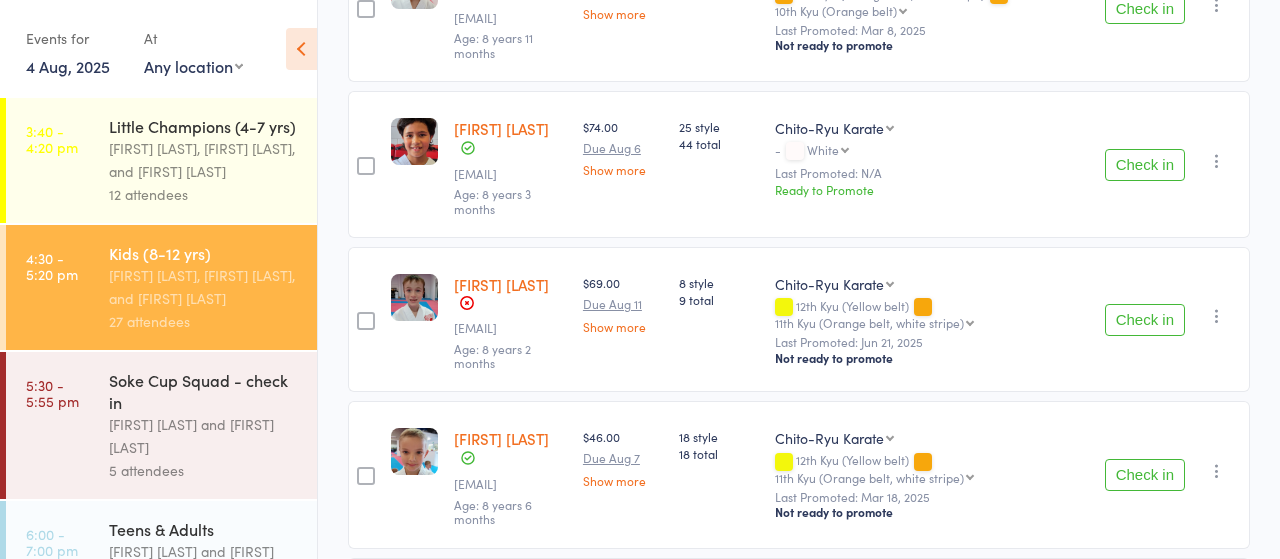 click on "Check in" at bounding box center (1145, 475) 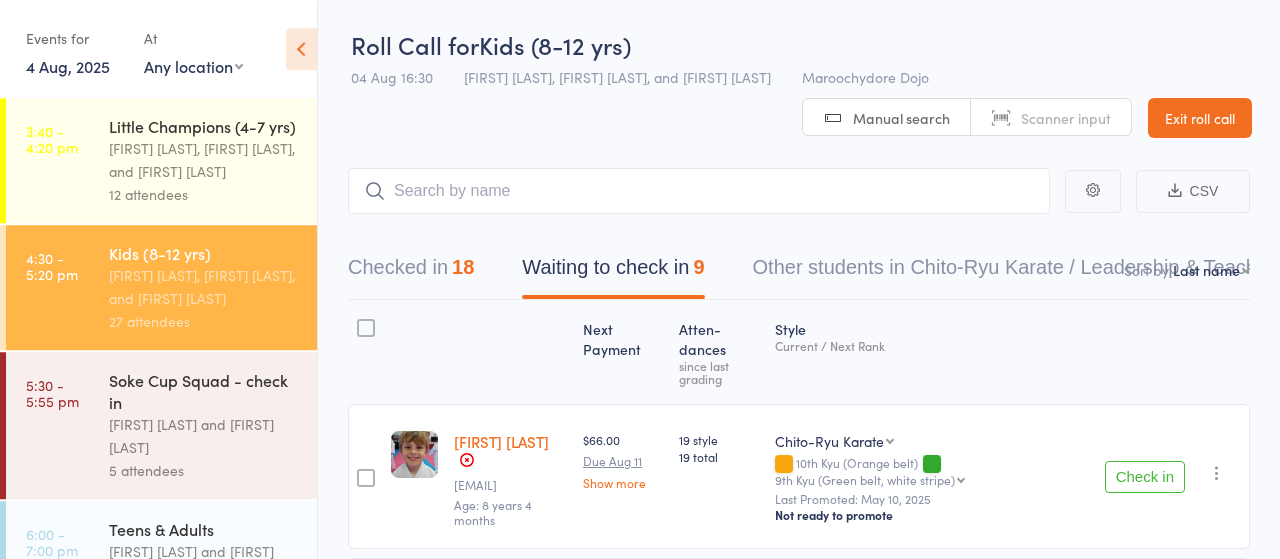 scroll, scrollTop: 0, scrollLeft: 0, axis: both 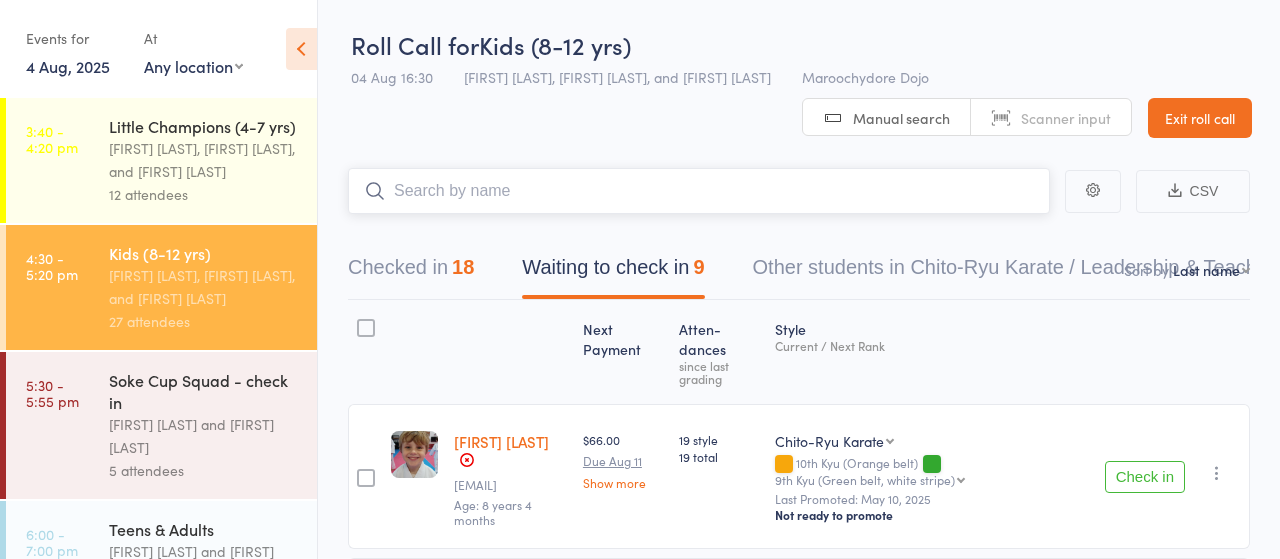 click at bounding box center (699, 191) 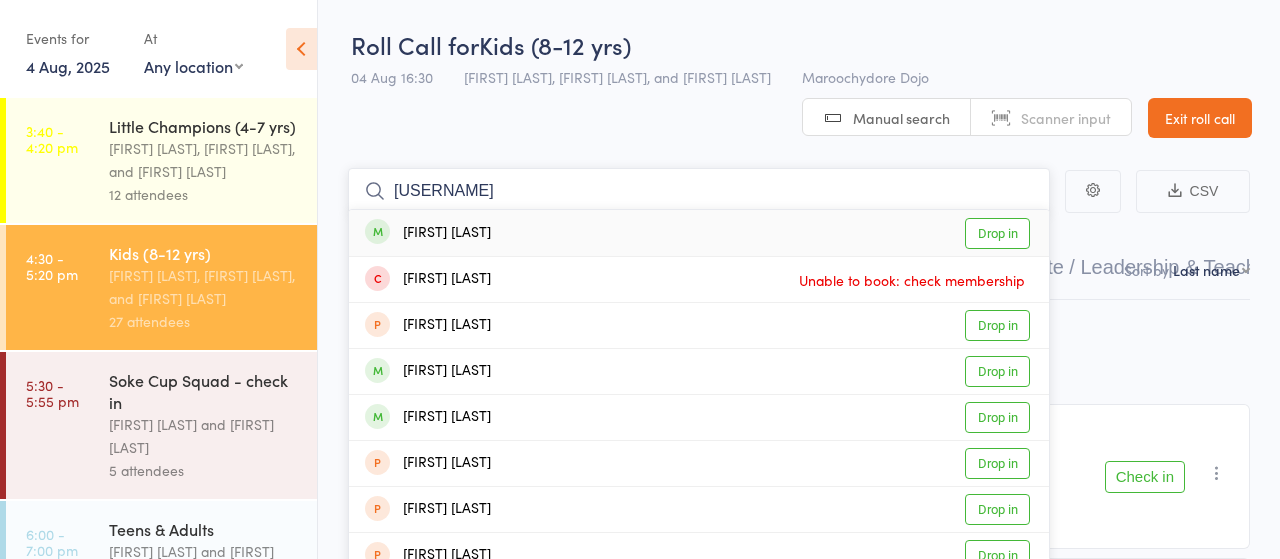 type on "[USERNAME]" 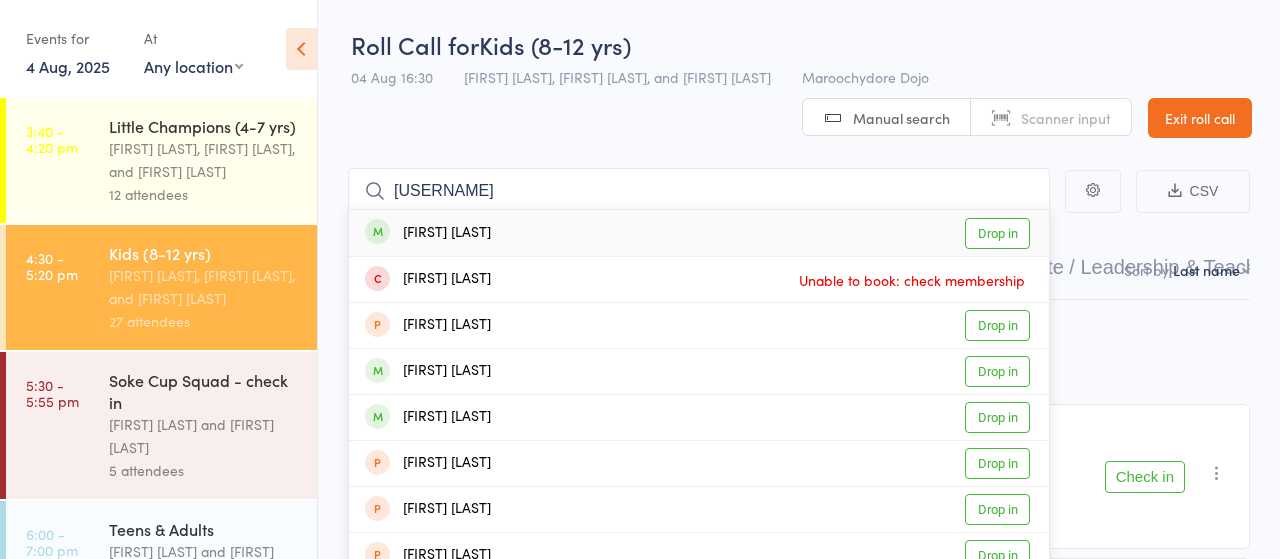 click on "Drop in" at bounding box center (997, 233) 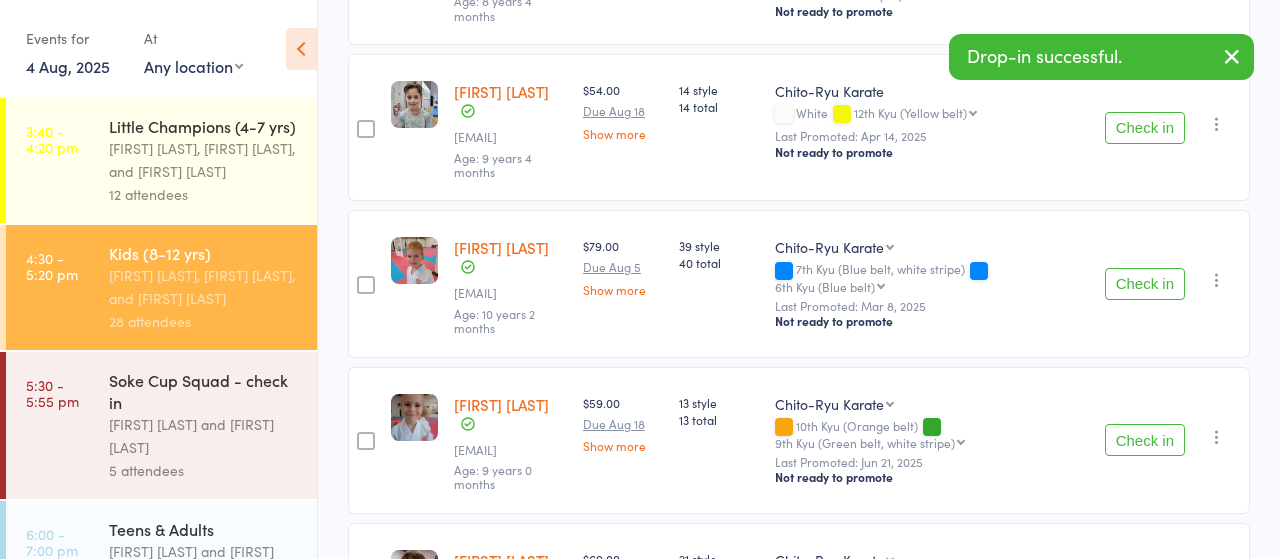 scroll, scrollTop: 409, scrollLeft: 0, axis: vertical 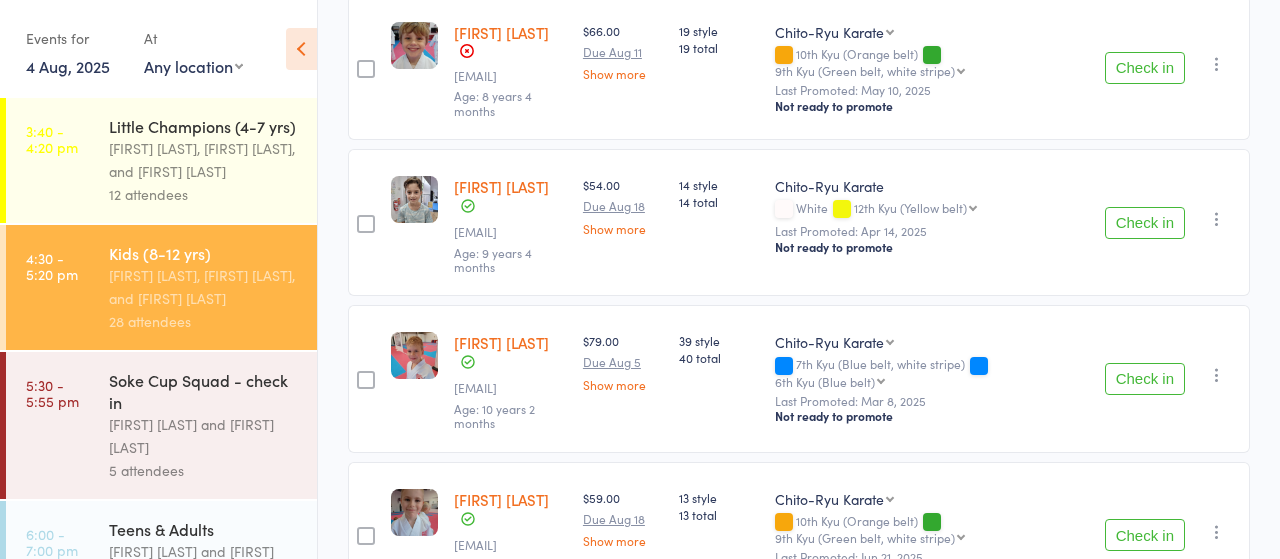 click on "Check in" at bounding box center [1145, 379] 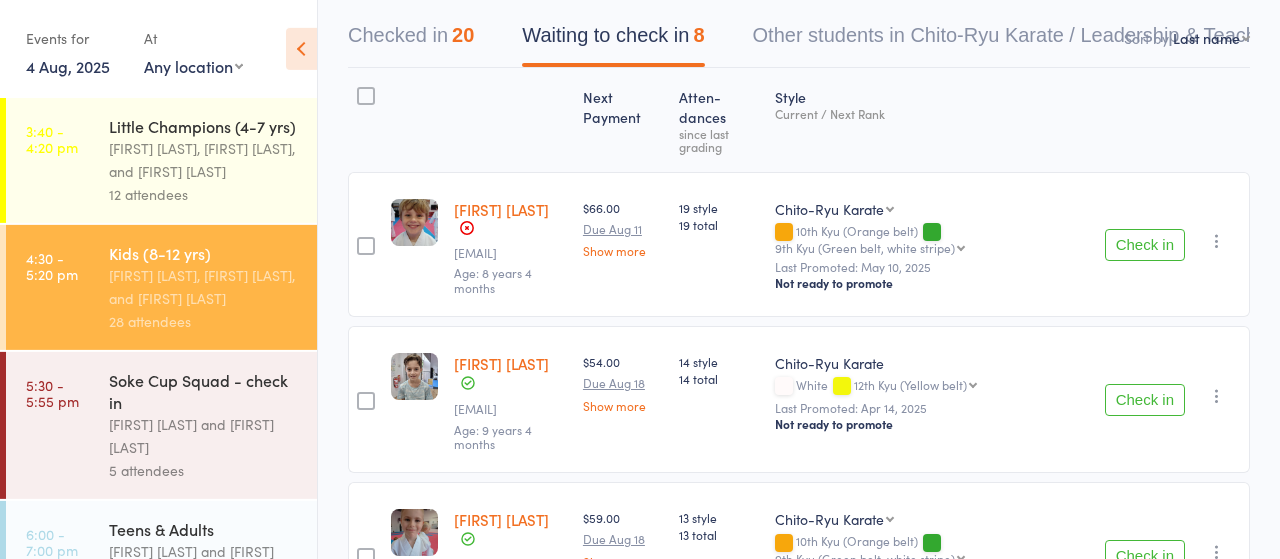 scroll, scrollTop: 0, scrollLeft: 0, axis: both 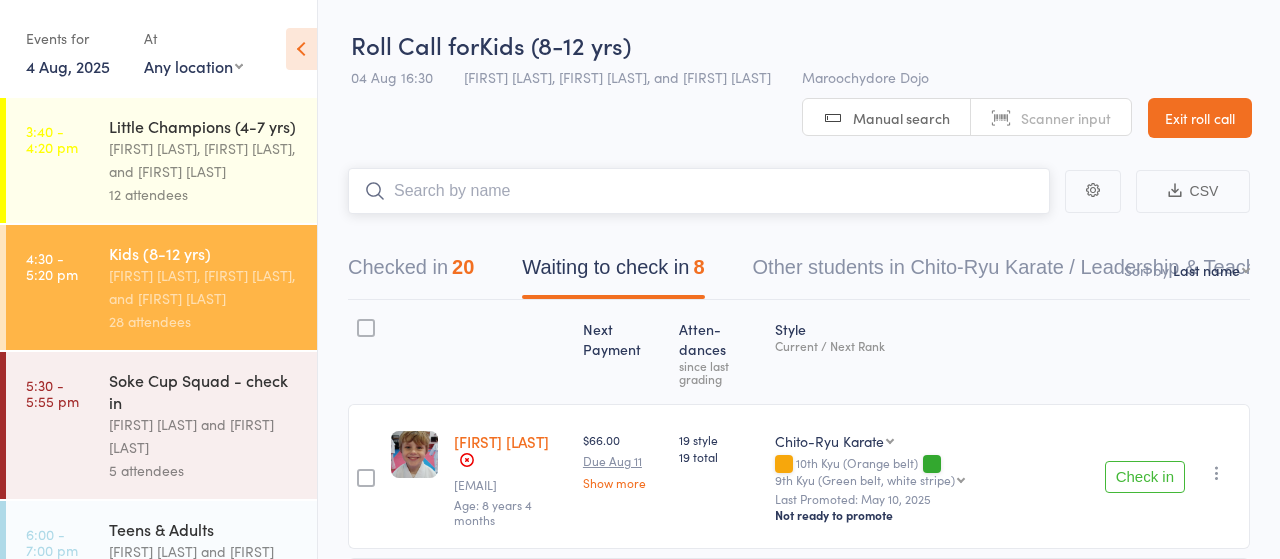click at bounding box center [699, 191] 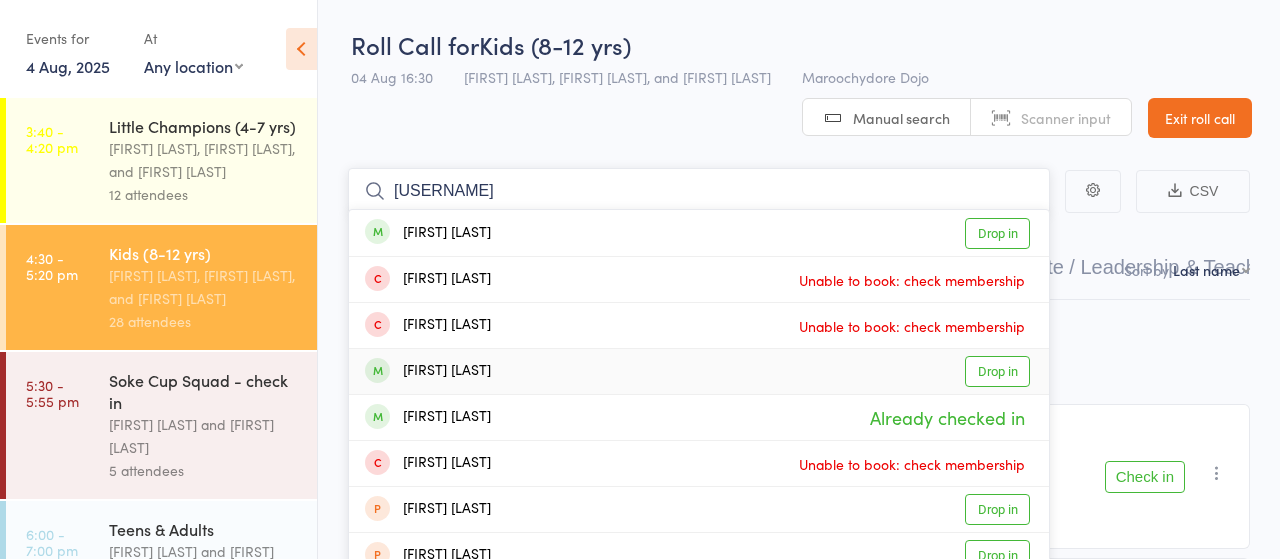 type on "[USERNAME]" 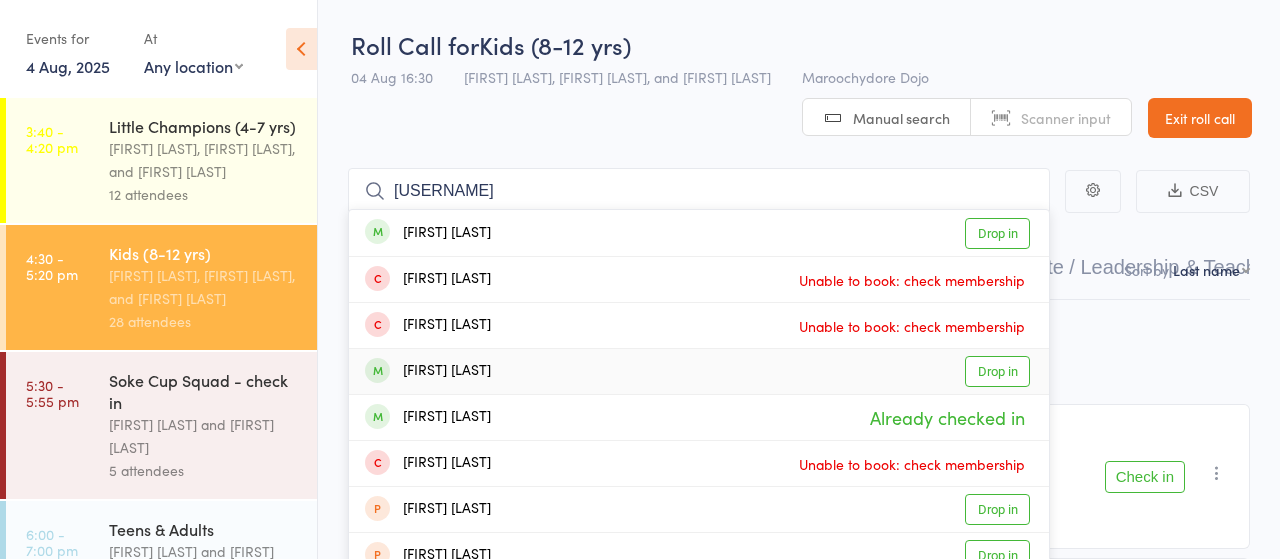 click on "Drop in" at bounding box center (997, 371) 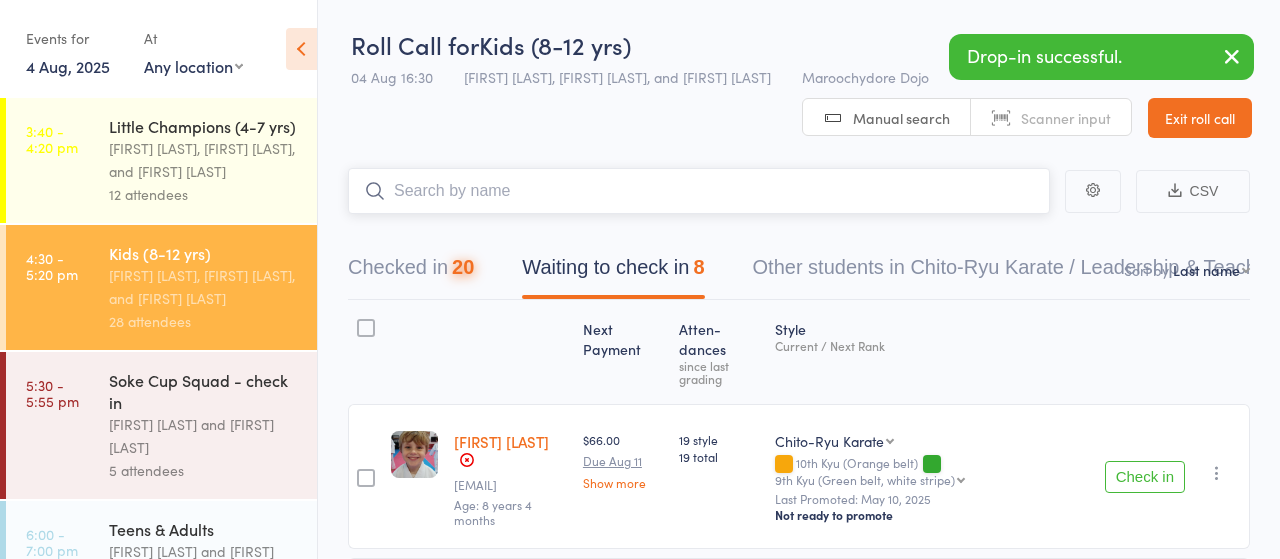 click at bounding box center [699, 191] 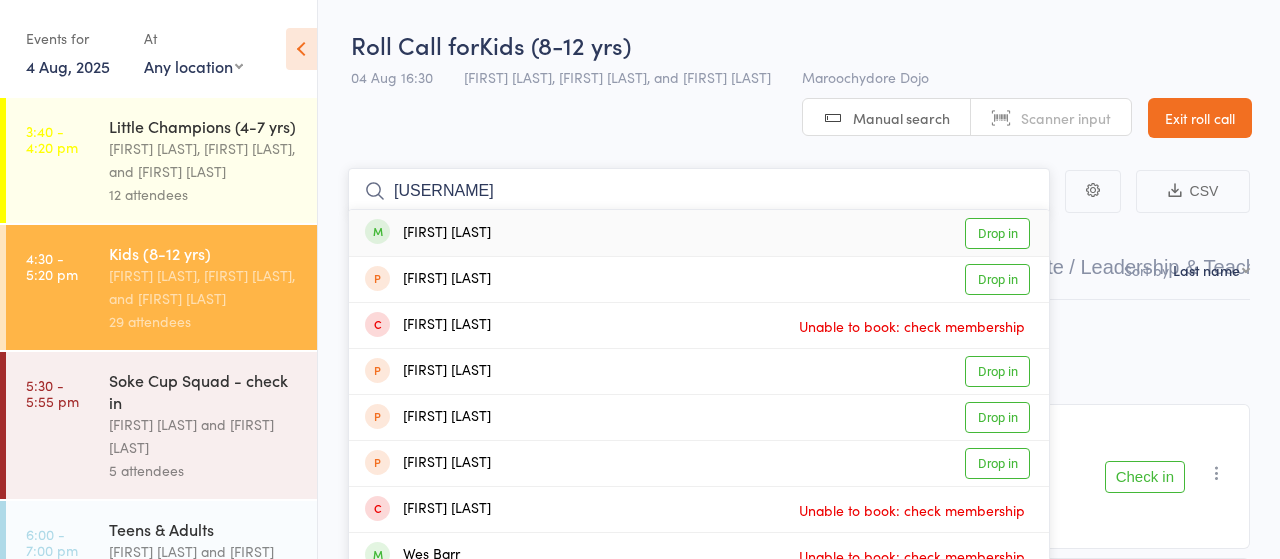 type on "[USERNAME]" 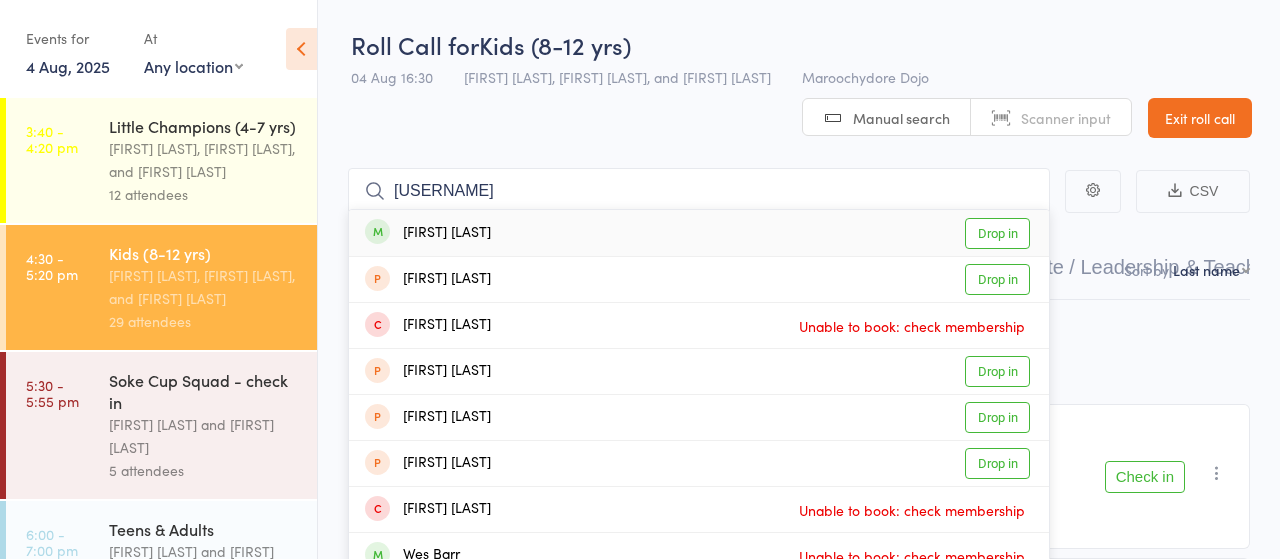 click on "Drop in" at bounding box center (997, 233) 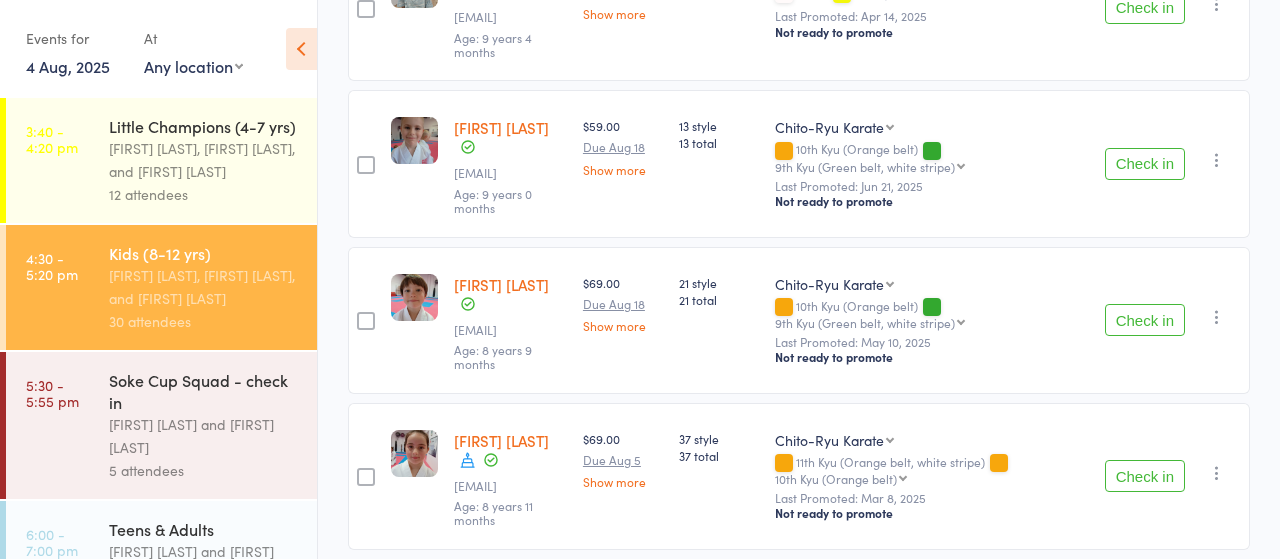 scroll, scrollTop: 936, scrollLeft: 0, axis: vertical 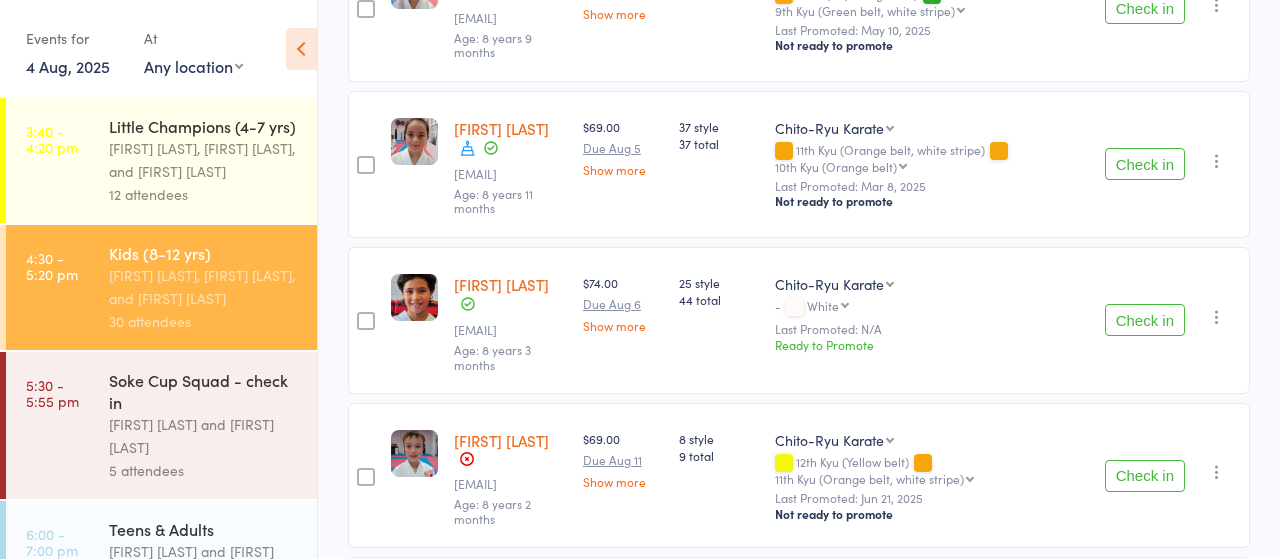 click on "Check in" at bounding box center [1145, 164] 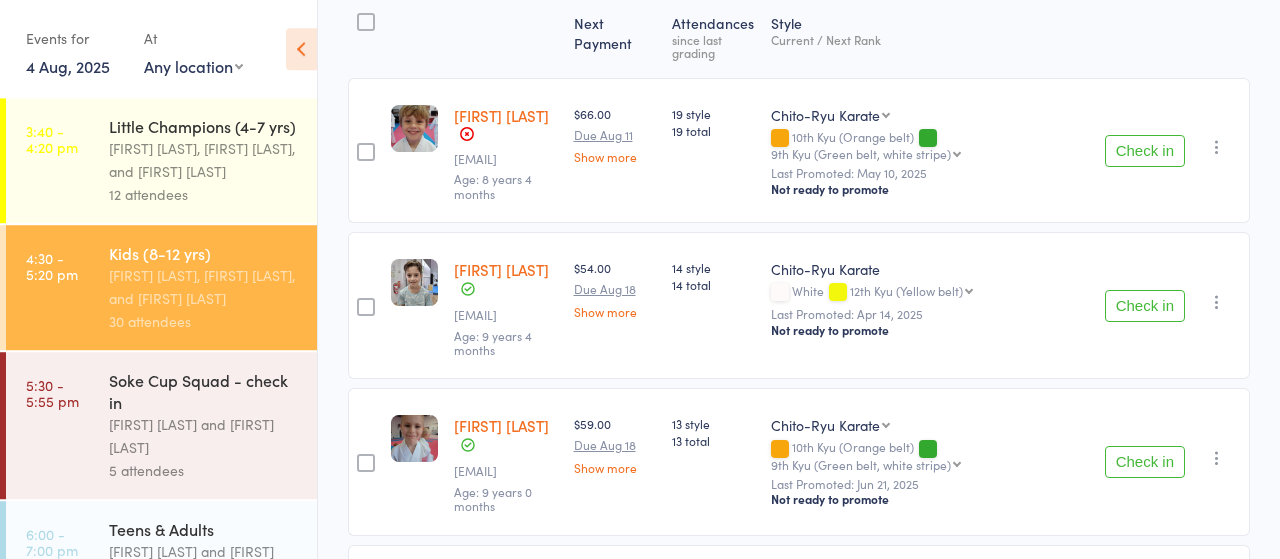 scroll, scrollTop: 312, scrollLeft: 0, axis: vertical 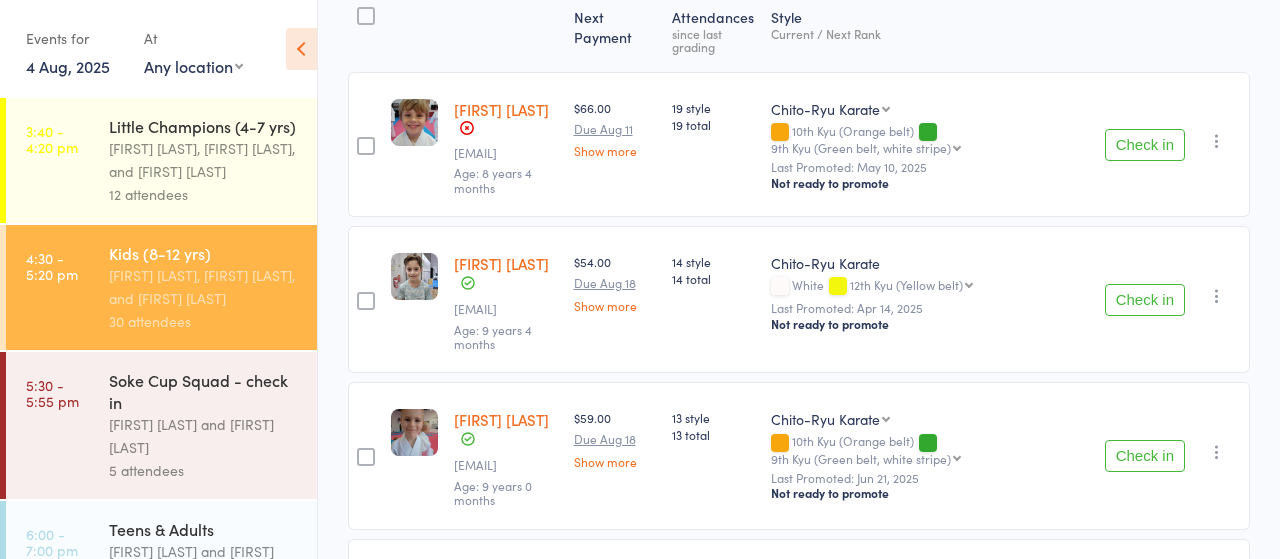 click on "Check in" at bounding box center [1145, 456] 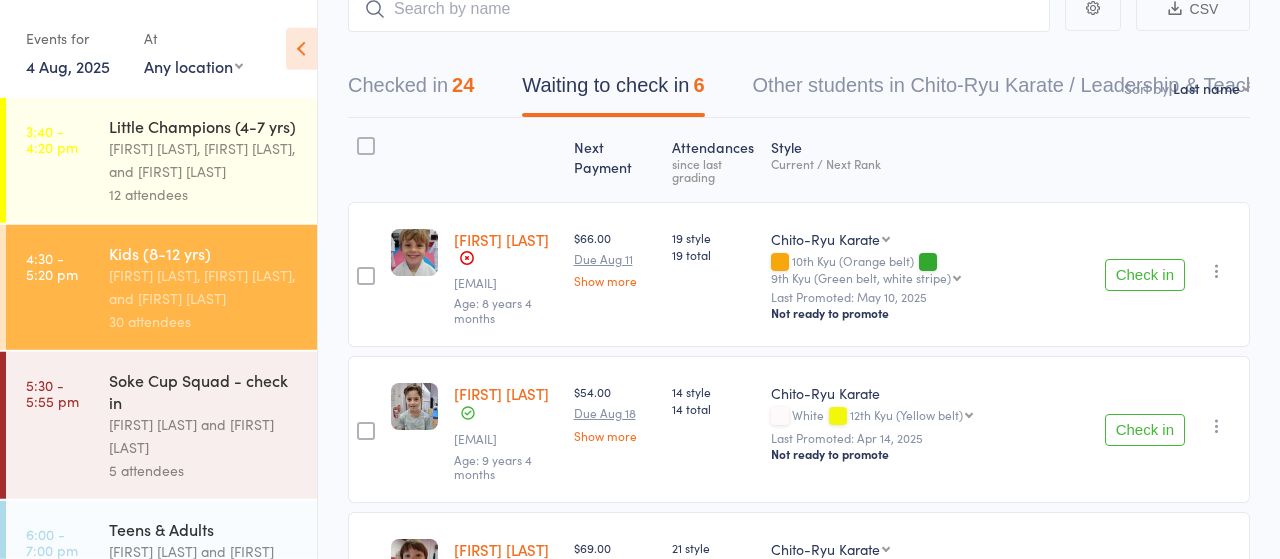 scroll, scrollTop: 0, scrollLeft: 0, axis: both 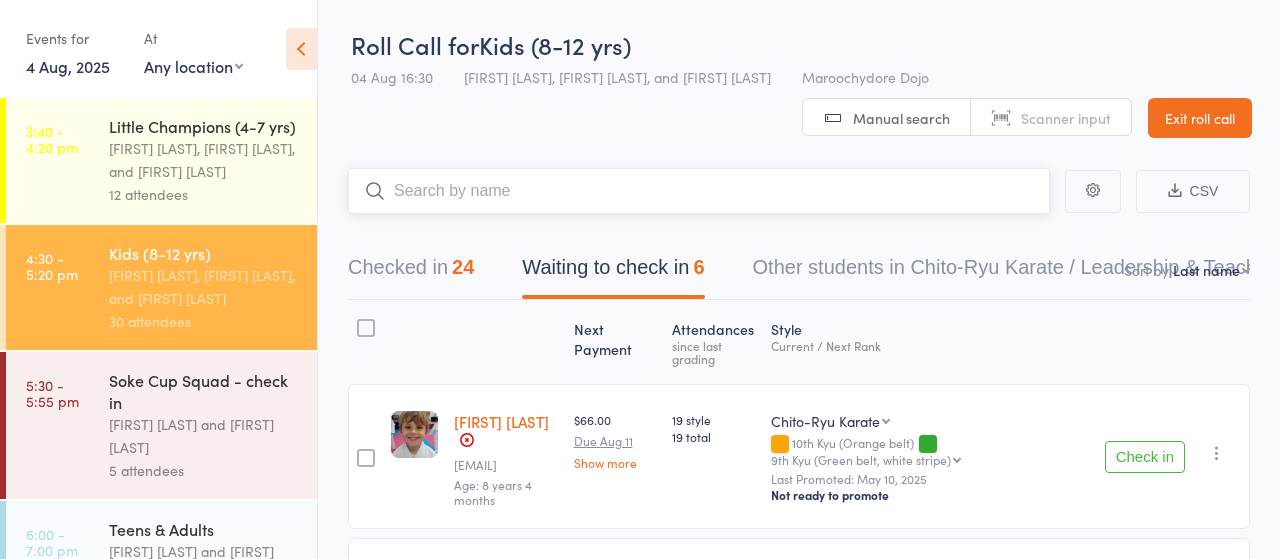 click at bounding box center [699, 191] 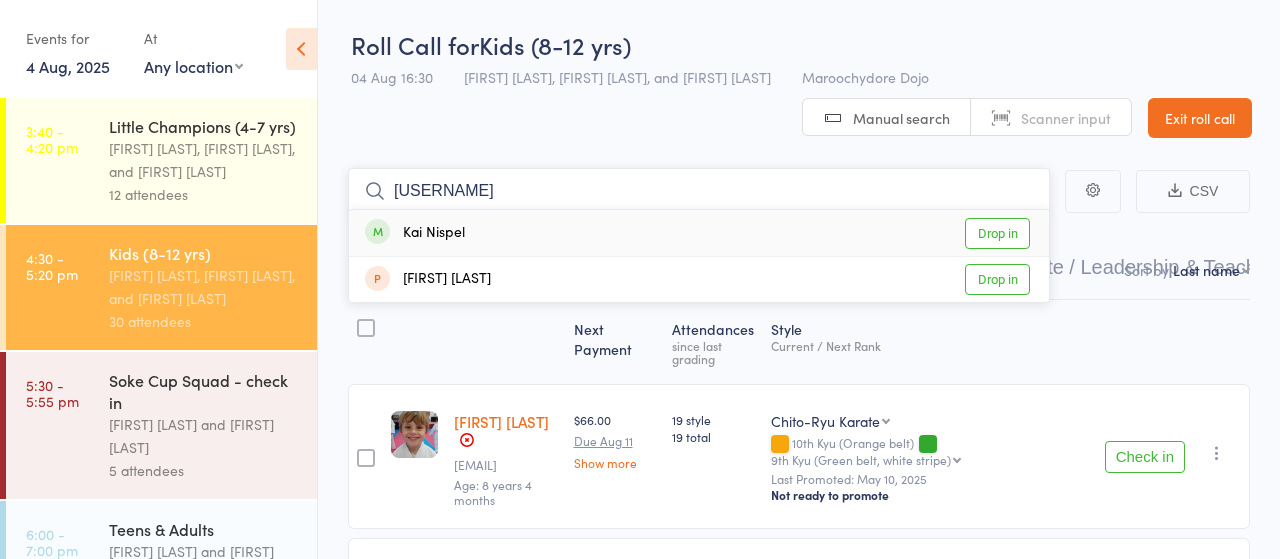 type on "[USERNAME]" 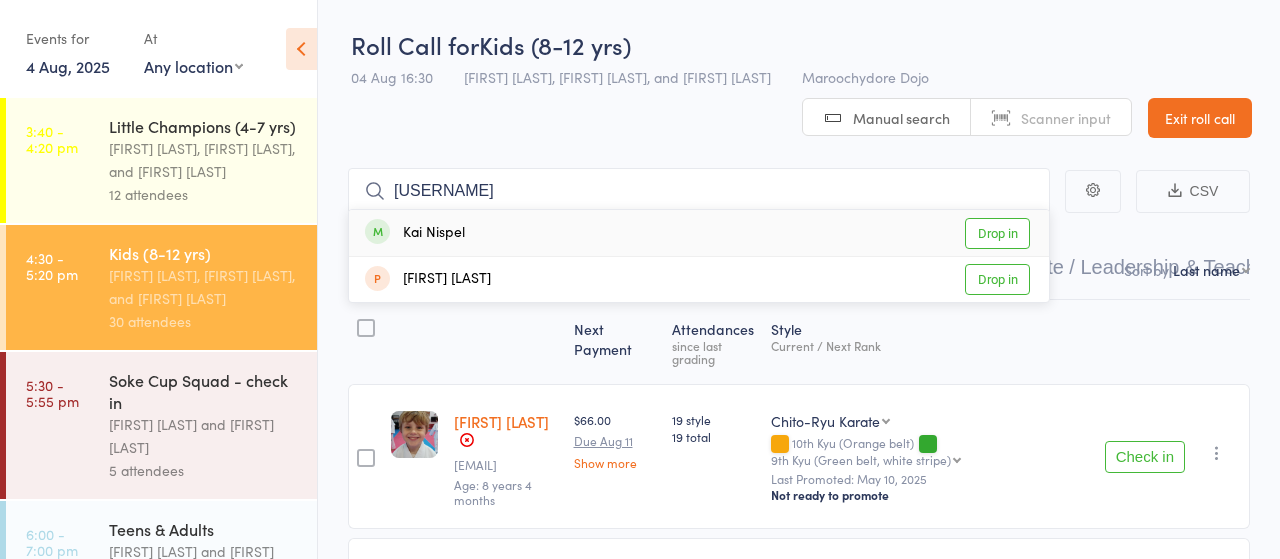 click on "Drop in" at bounding box center (997, 233) 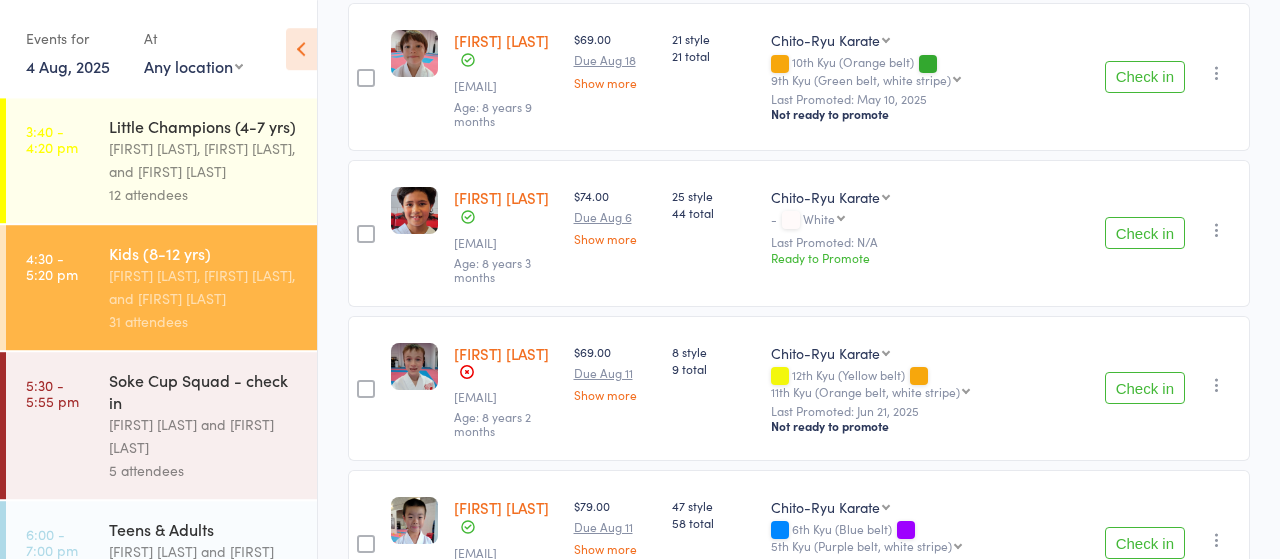 scroll, scrollTop: 728, scrollLeft: 0, axis: vertical 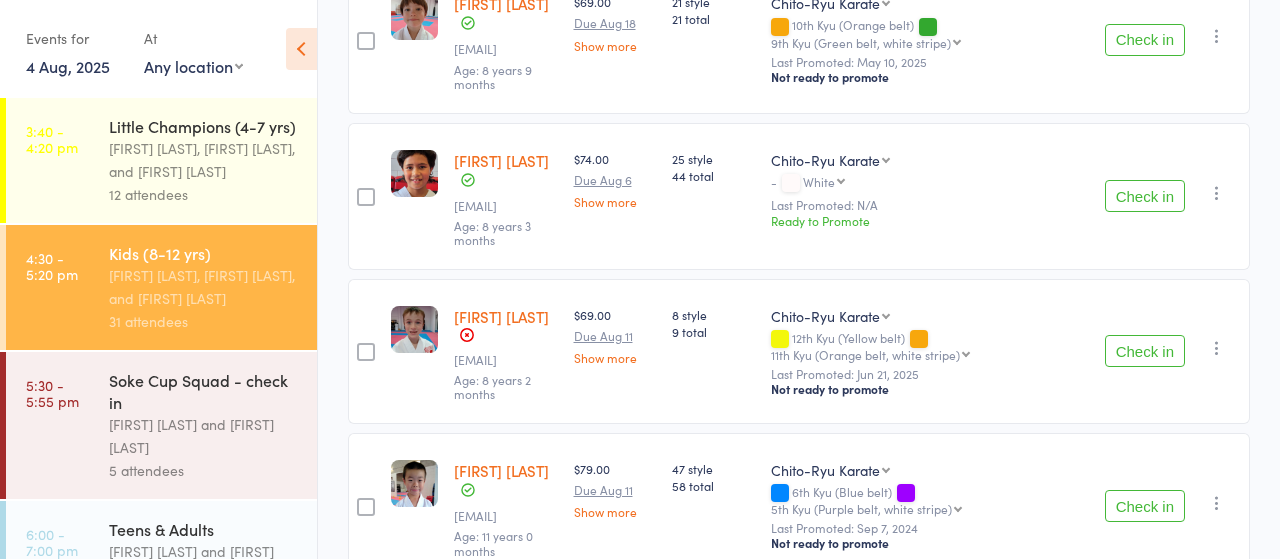 click on "Check in" at bounding box center (1145, 351) 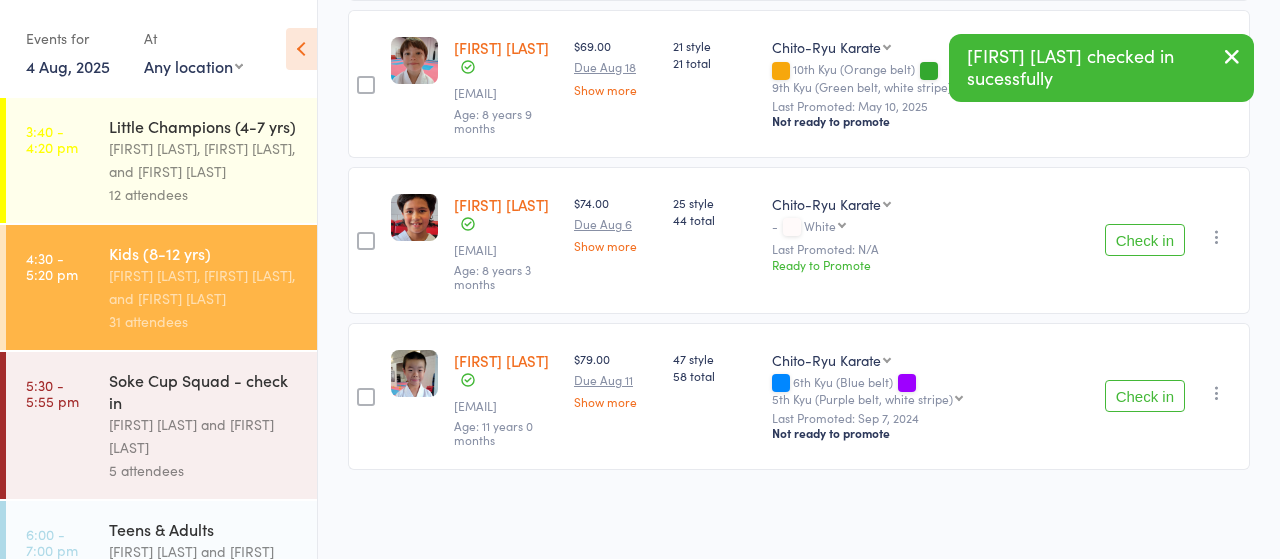 scroll, scrollTop: 644, scrollLeft: 0, axis: vertical 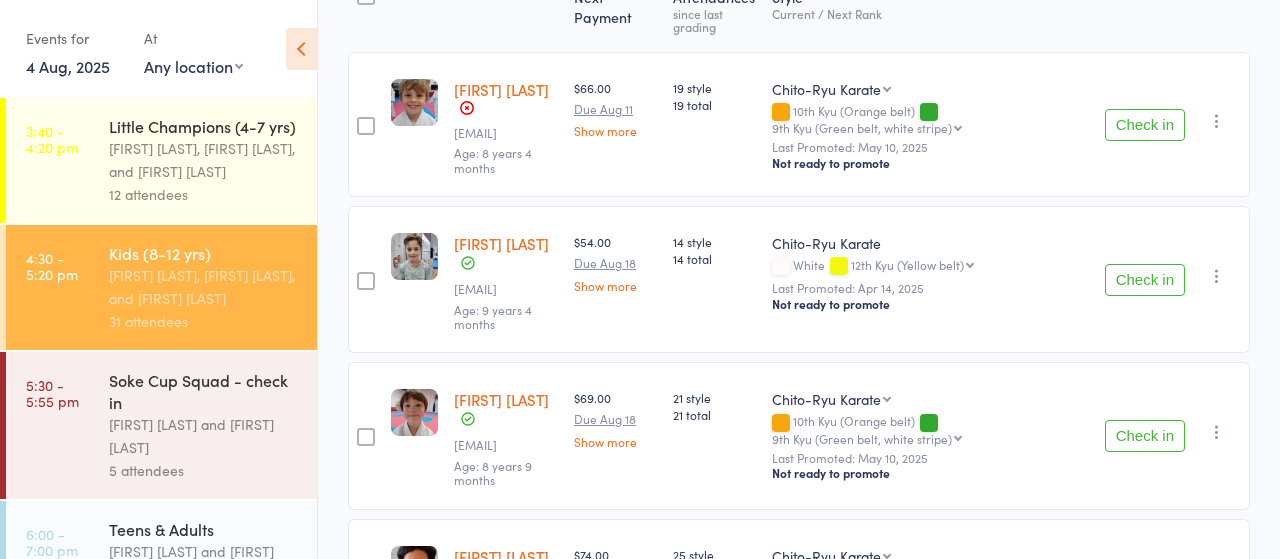 click on "Check in" at bounding box center (1145, 280) 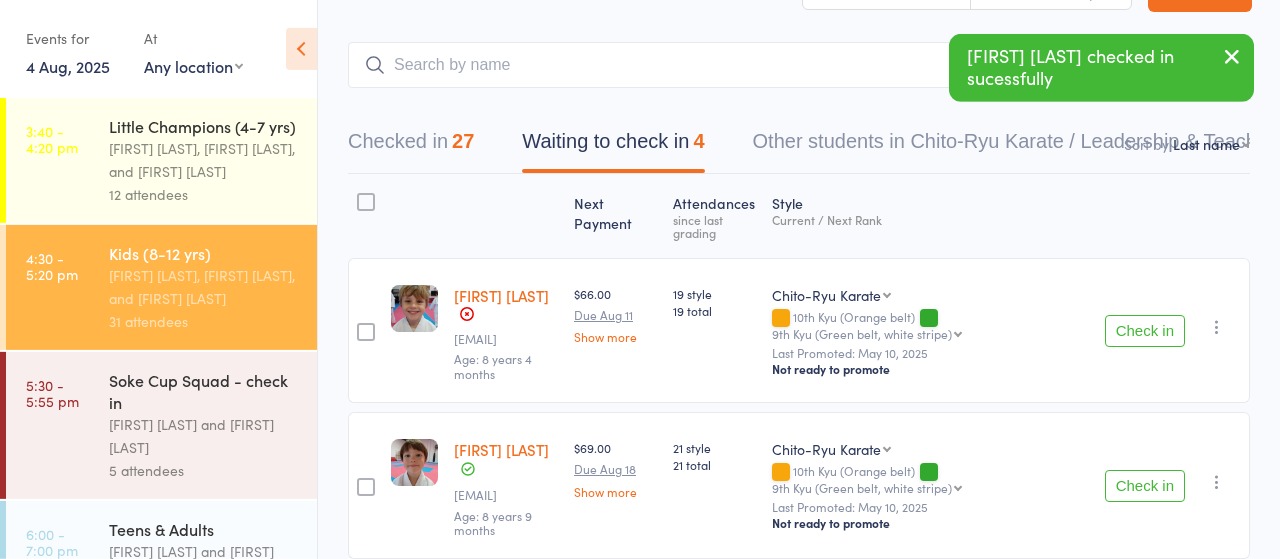 scroll, scrollTop: 124, scrollLeft: 0, axis: vertical 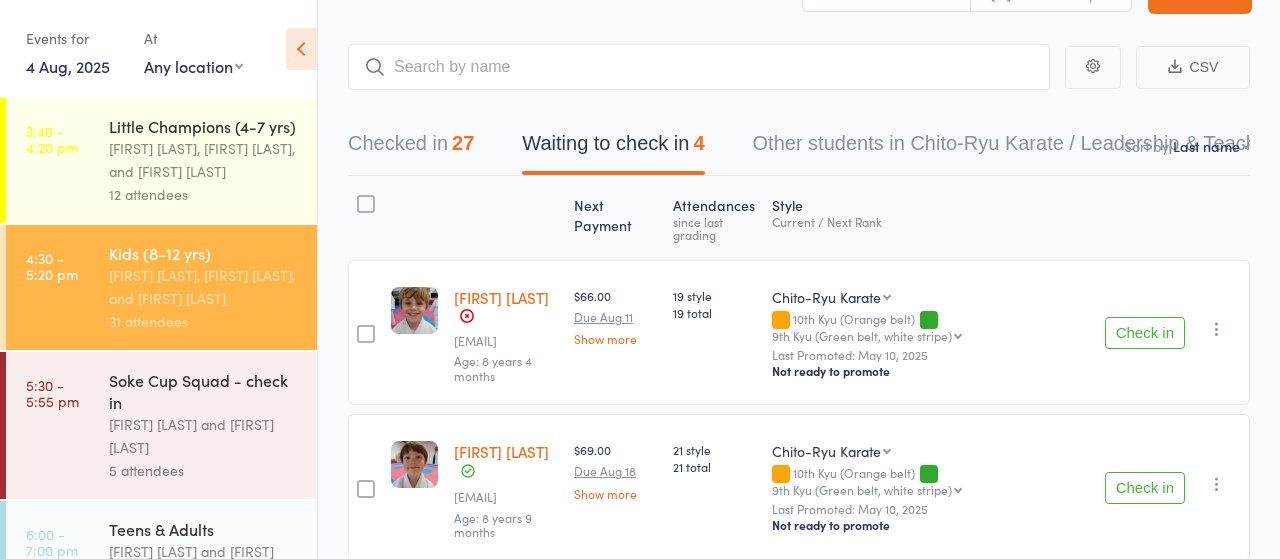 click on "Check in" at bounding box center (1145, 488) 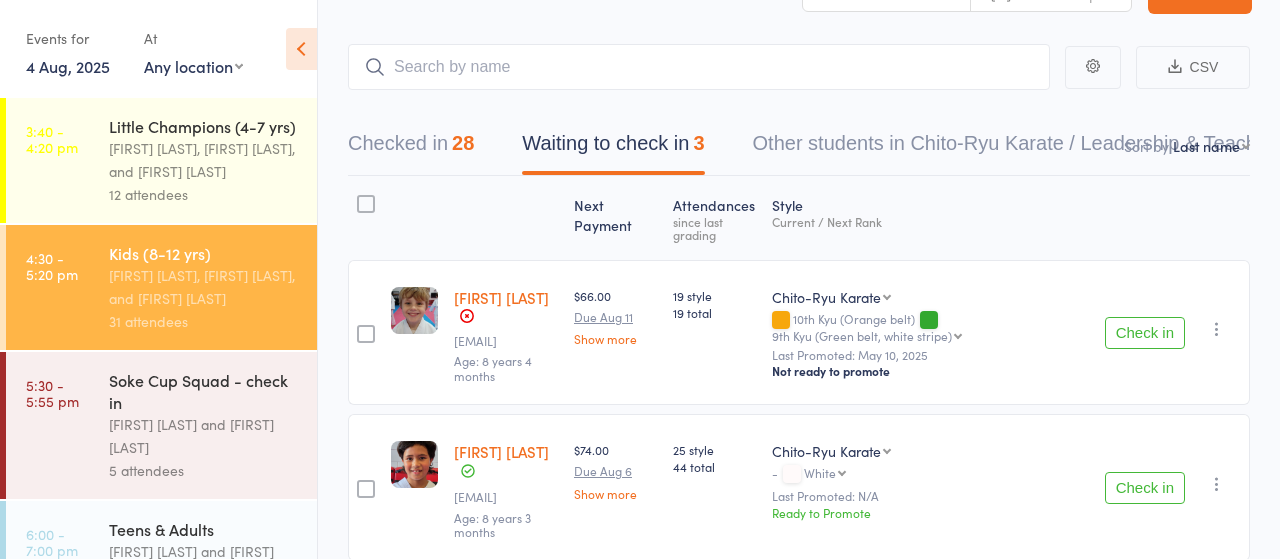 click on "Checked in  28" at bounding box center [411, 148] 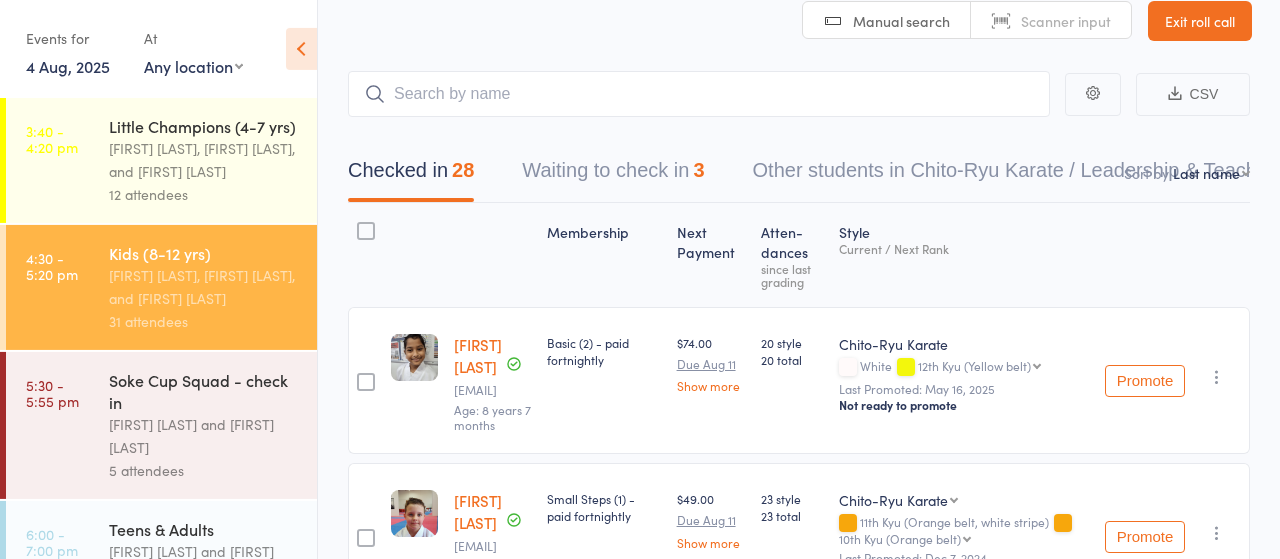 scroll, scrollTop: 0, scrollLeft: 0, axis: both 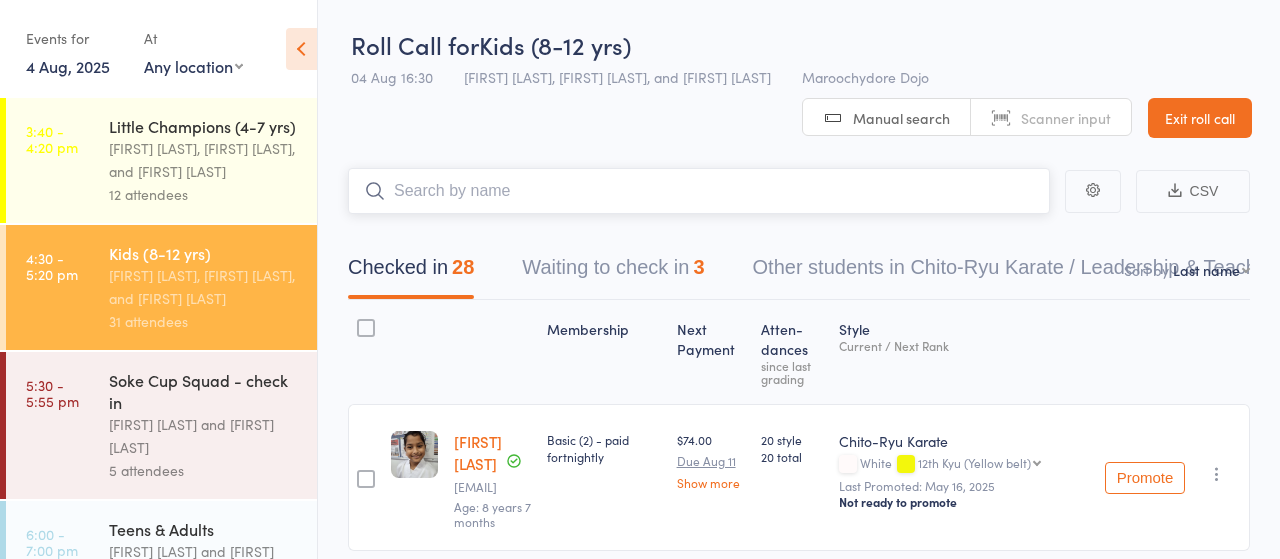 click at bounding box center (699, 191) 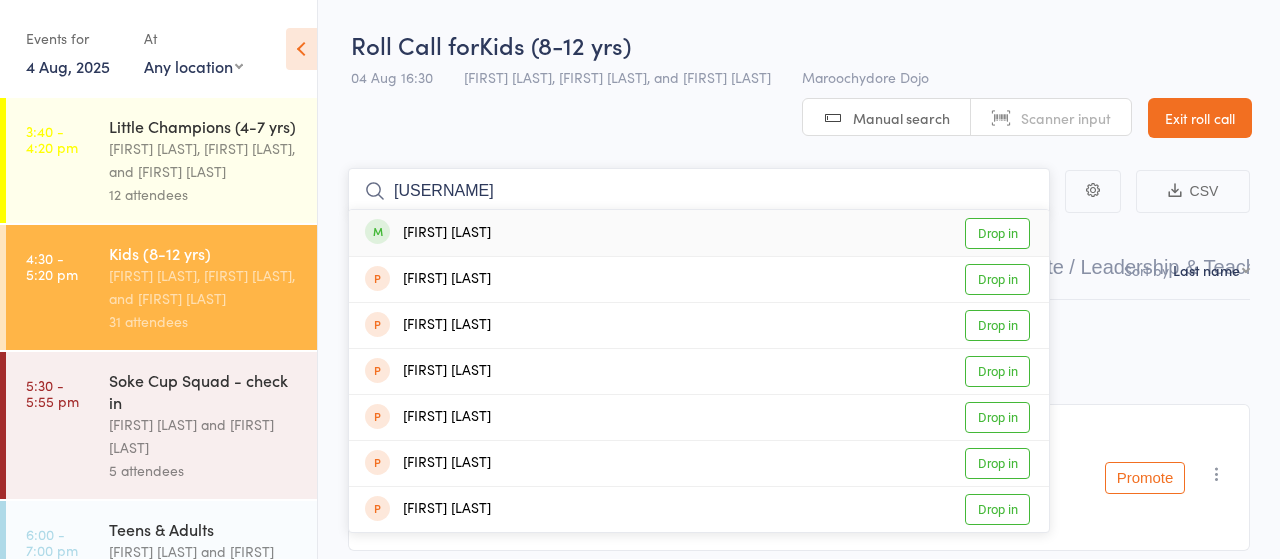 type on "[USERNAME]" 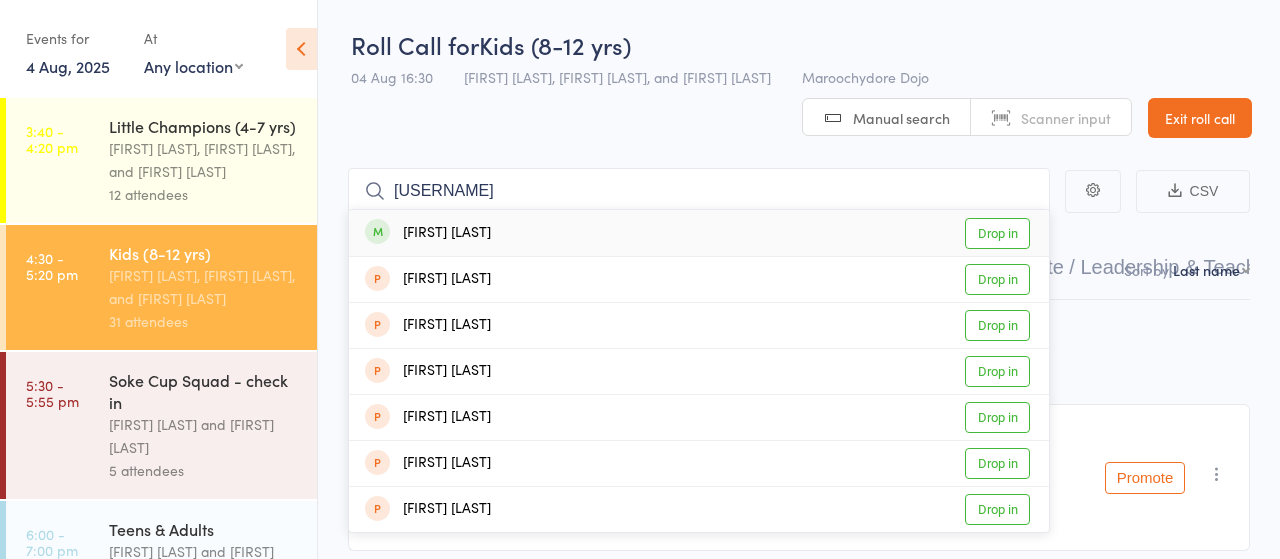 click on "Drop in" at bounding box center (997, 233) 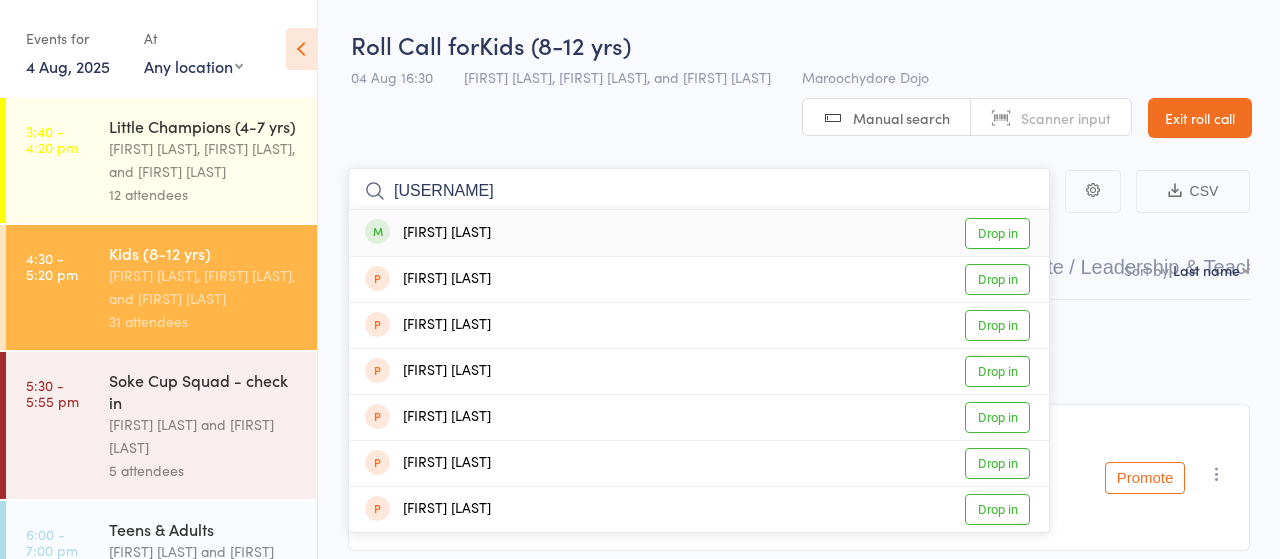 type 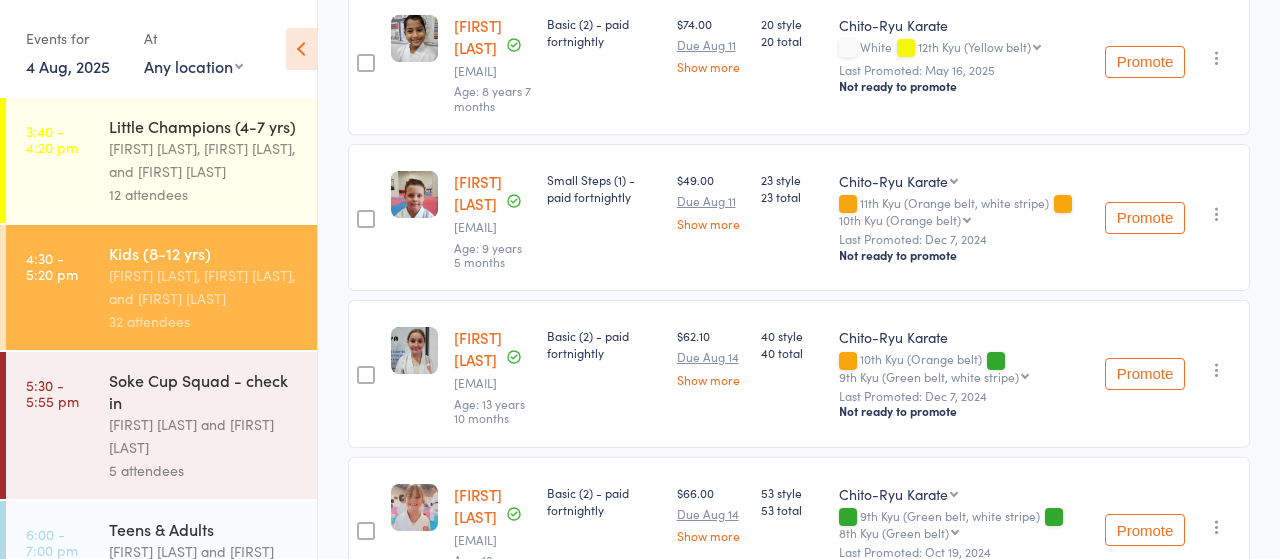 scroll, scrollTop: 0, scrollLeft: 0, axis: both 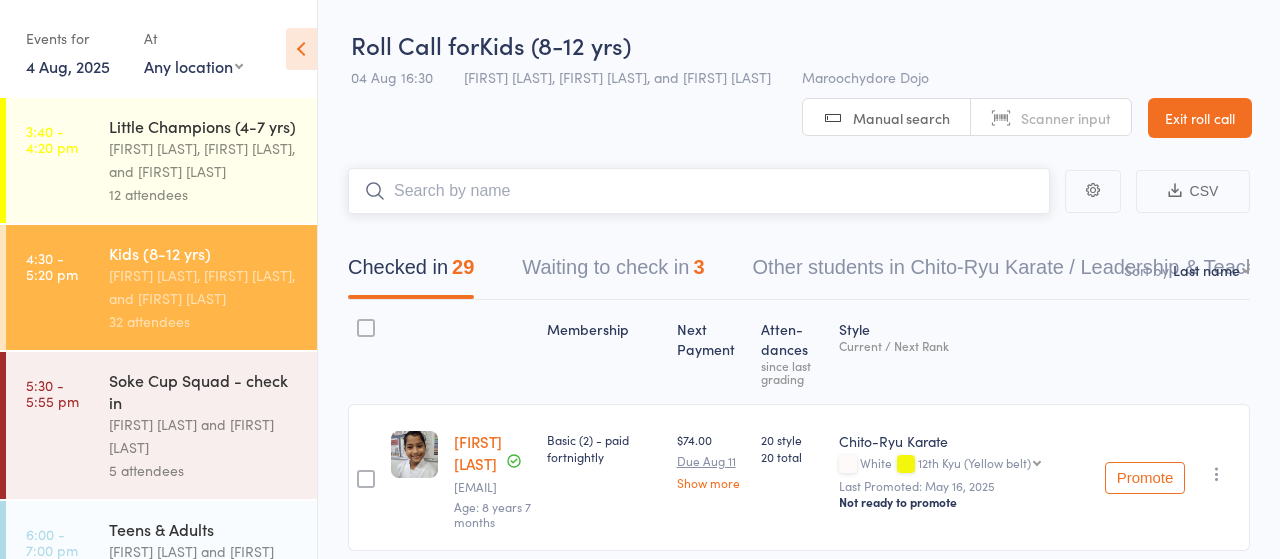 click on "Waiting to check in  3" at bounding box center [613, 272] 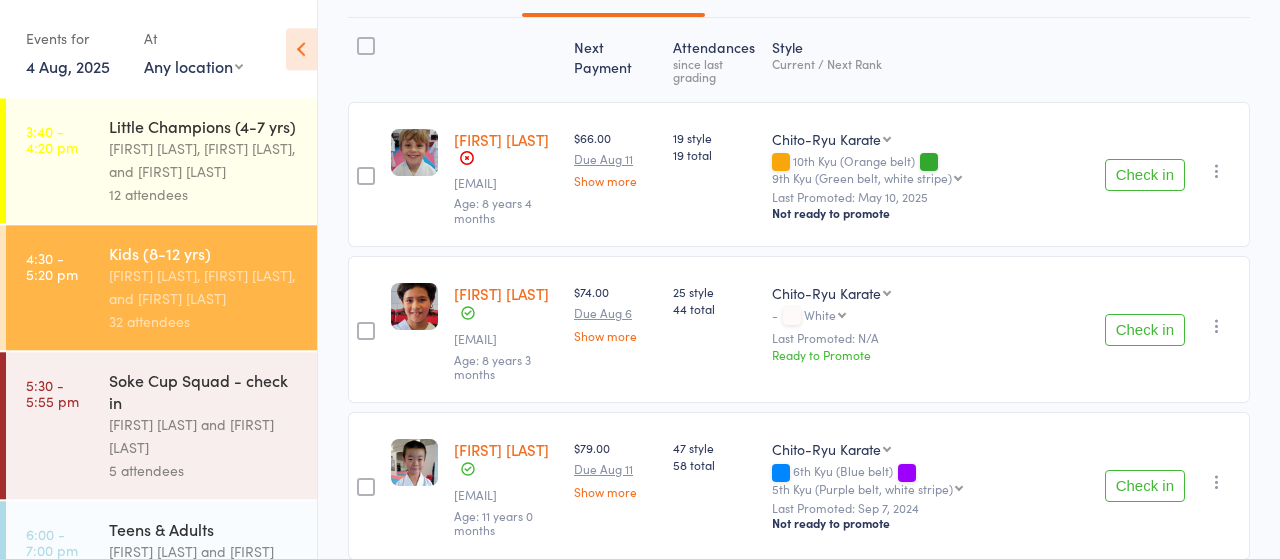 scroll, scrollTop: 312, scrollLeft: 0, axis: vertical 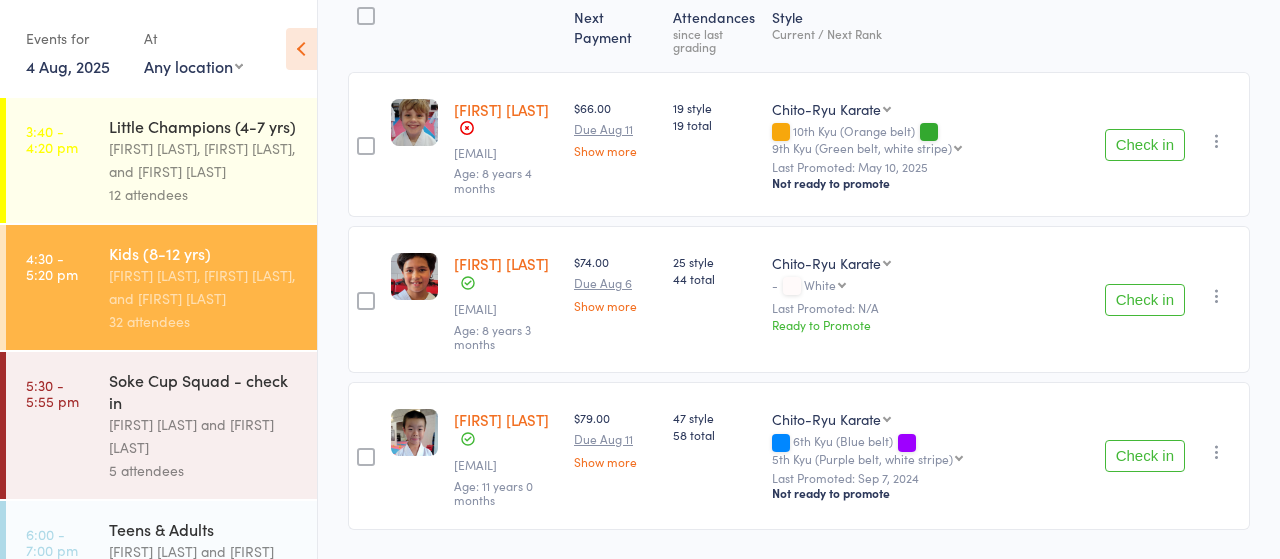 click on "Check in" at bounding box center (1145, 456) 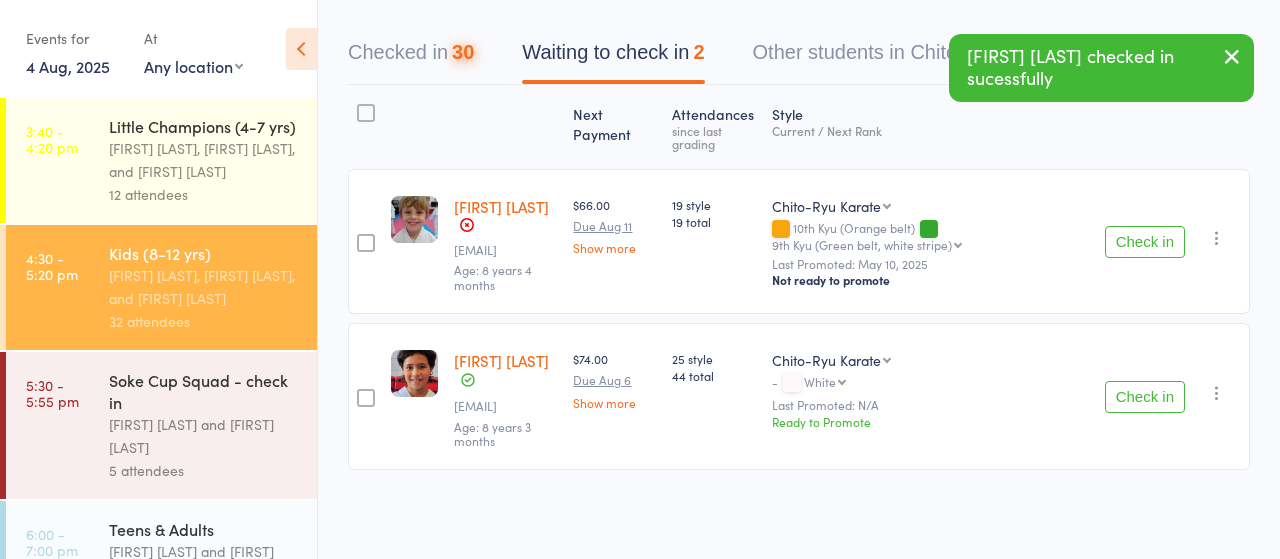 scroll, scrollTop: 210, scrollLeft: 0, axis: vertical 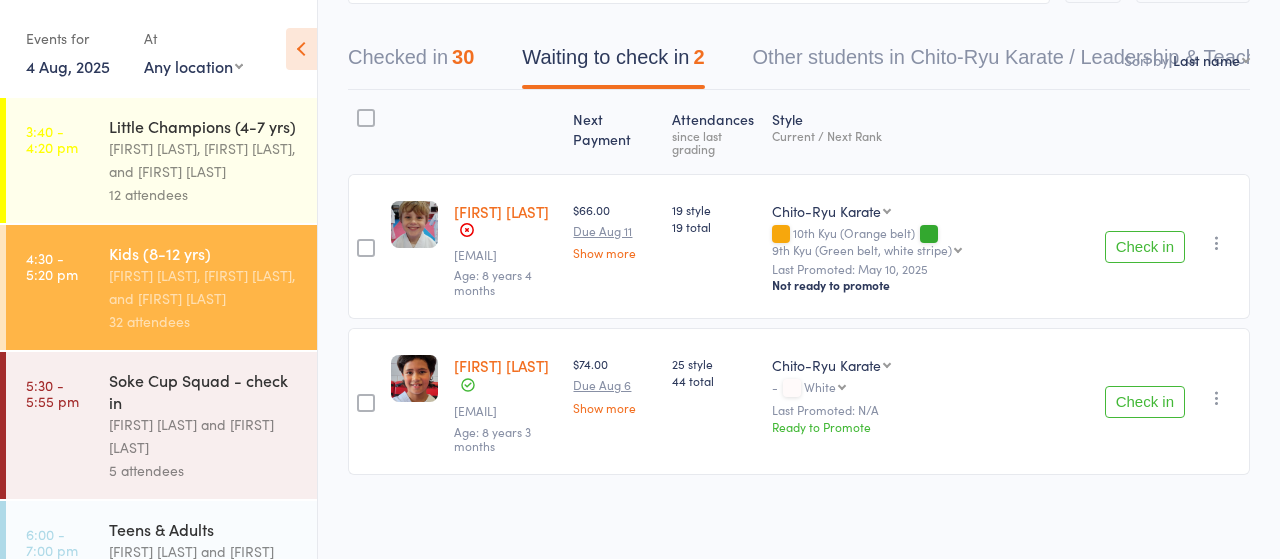 click on "Soke Cup Squad - check in" at bounding box center [204, 391] 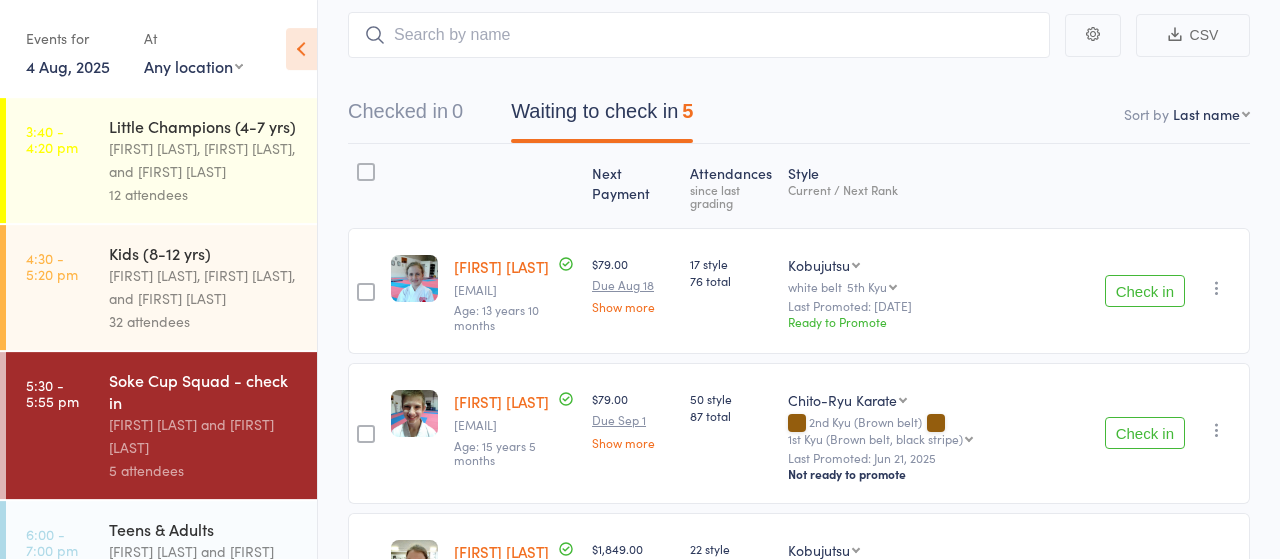scroll, scrollTop: 0, scrollLeft: 0, axis: both 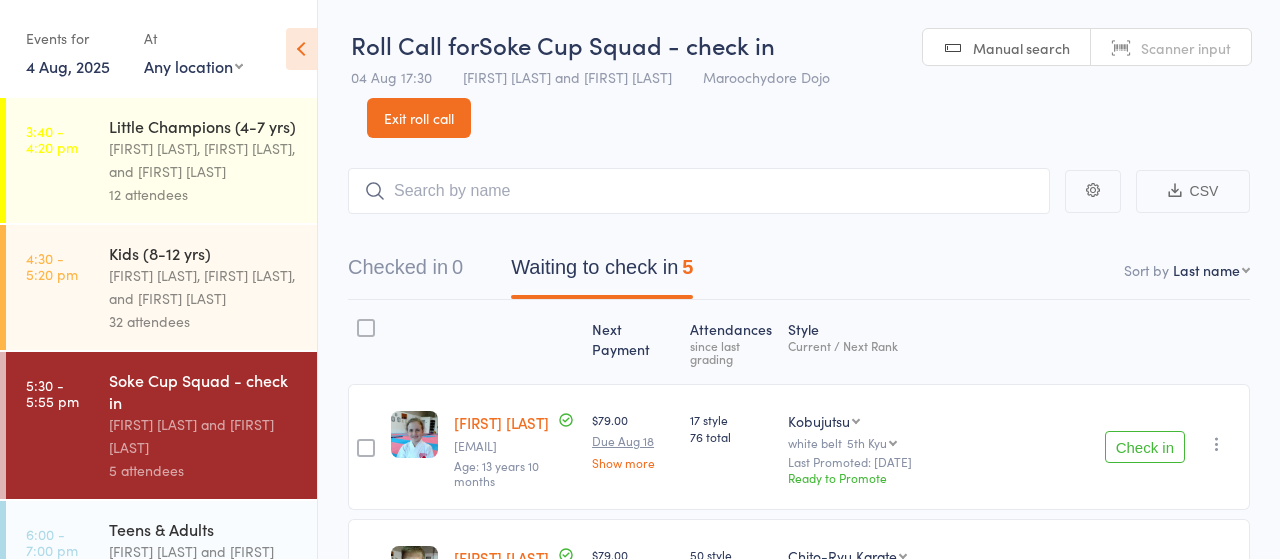 click on "Checked in  0" at bounding box center [405, 272] 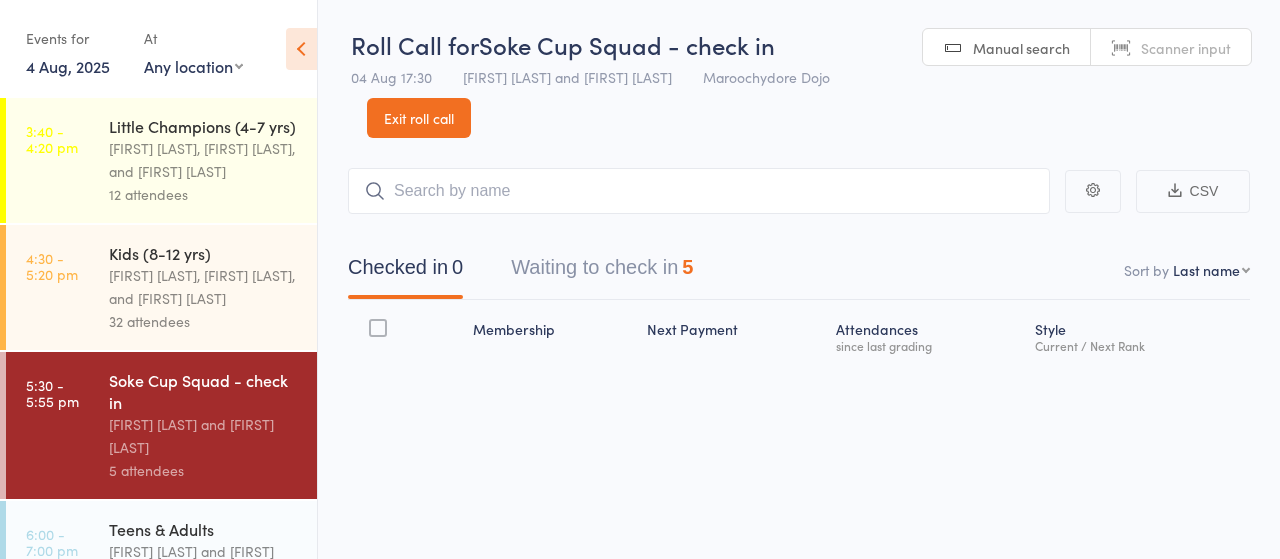 click on "[FIRST] [LAST], [FIRST] [LAST], and [FIRST] [LAST]" at bounding box center [204, 287] 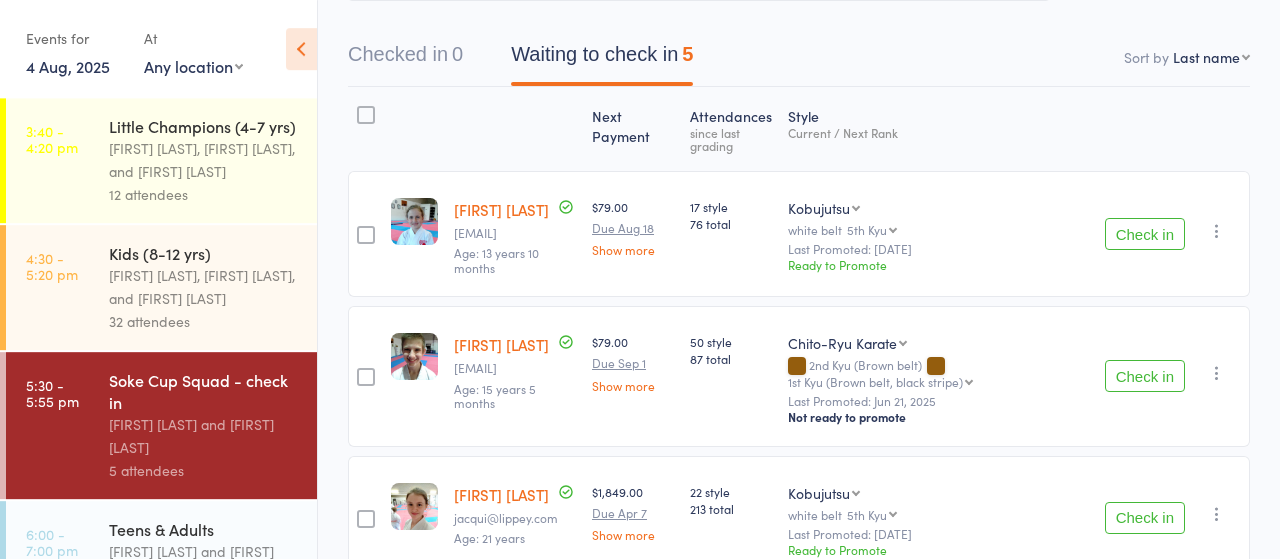 scroll, scrollTop: 312, scrollLeft: 0, axis: vertical 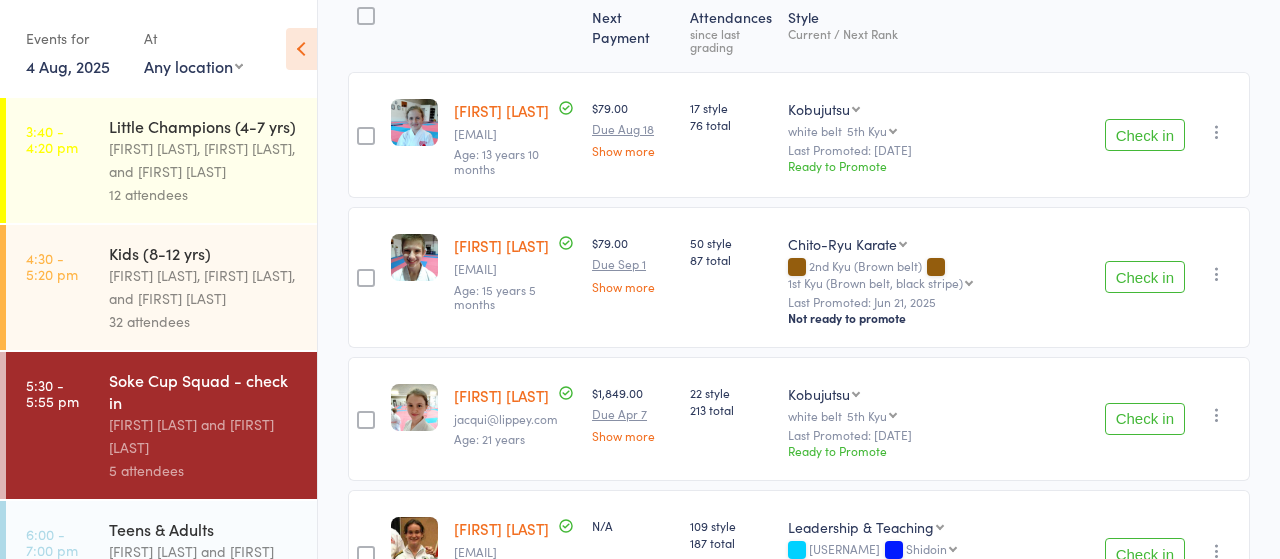 click on "Check in" at bounding box center (1145, 419) 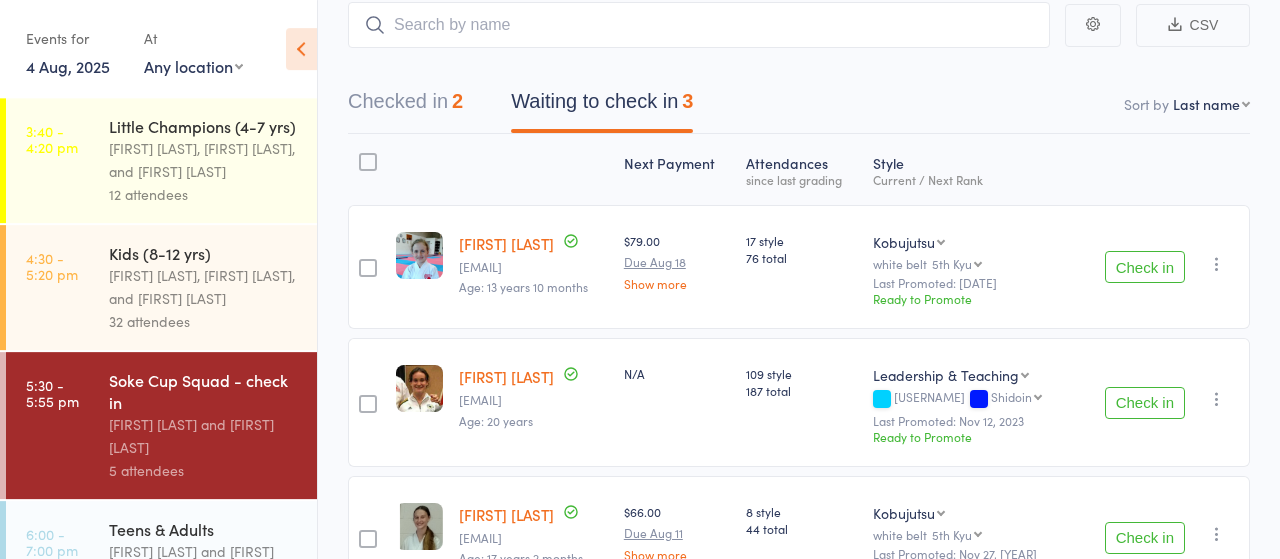 scroll, scrollTop: 85, scrollLeft: 0, axis: vertical 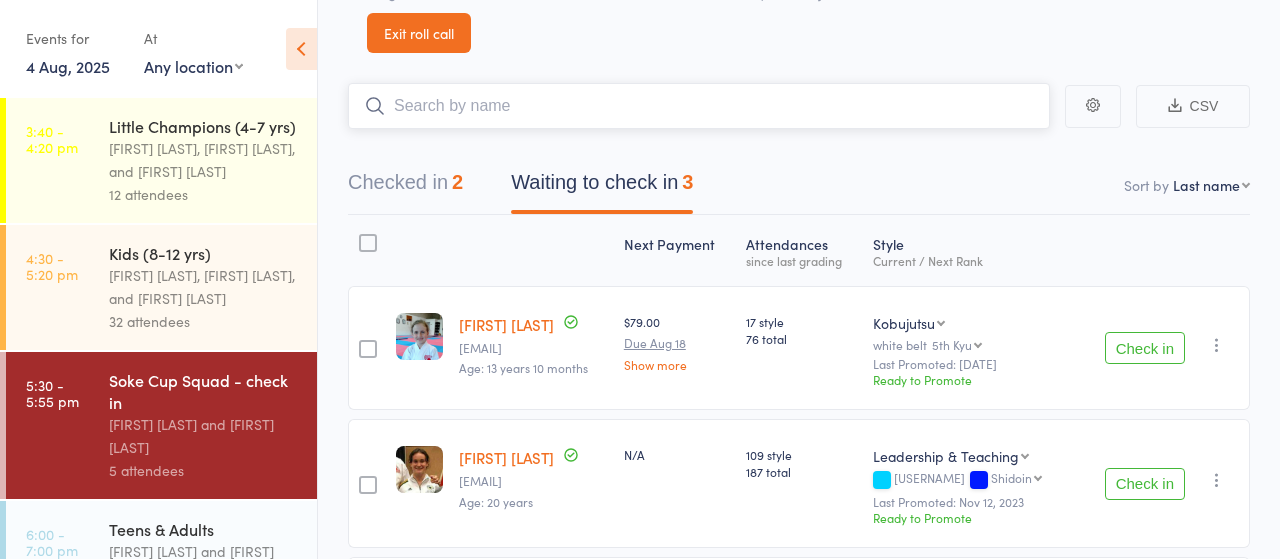 click at bounding box center [699, 106] 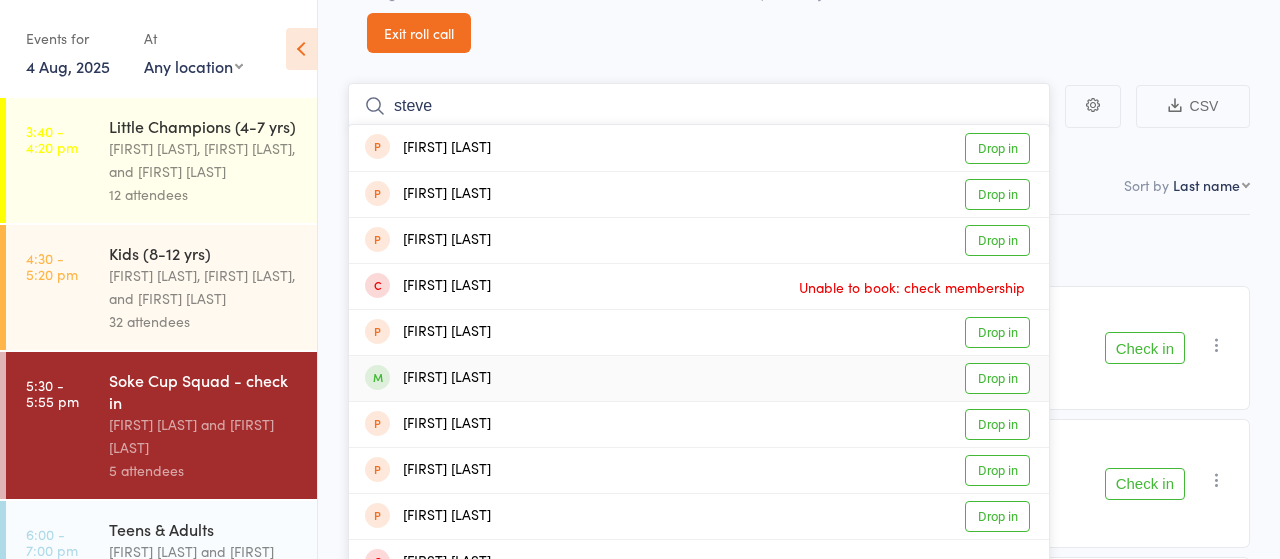 type on "steve" 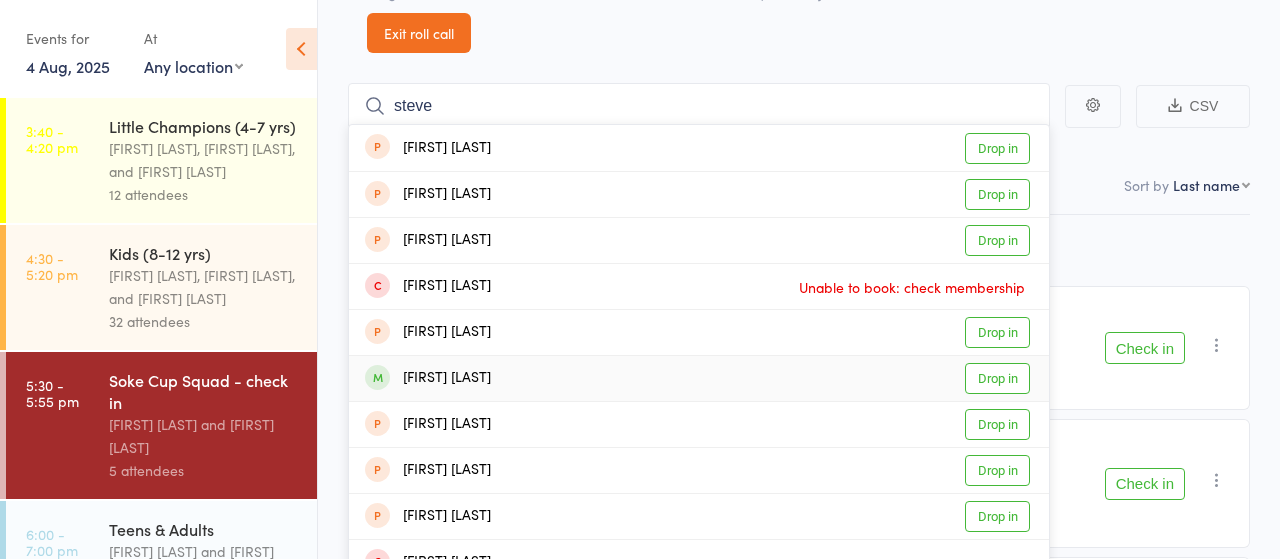 click on "Drop in" at bounding box center (997, 378) 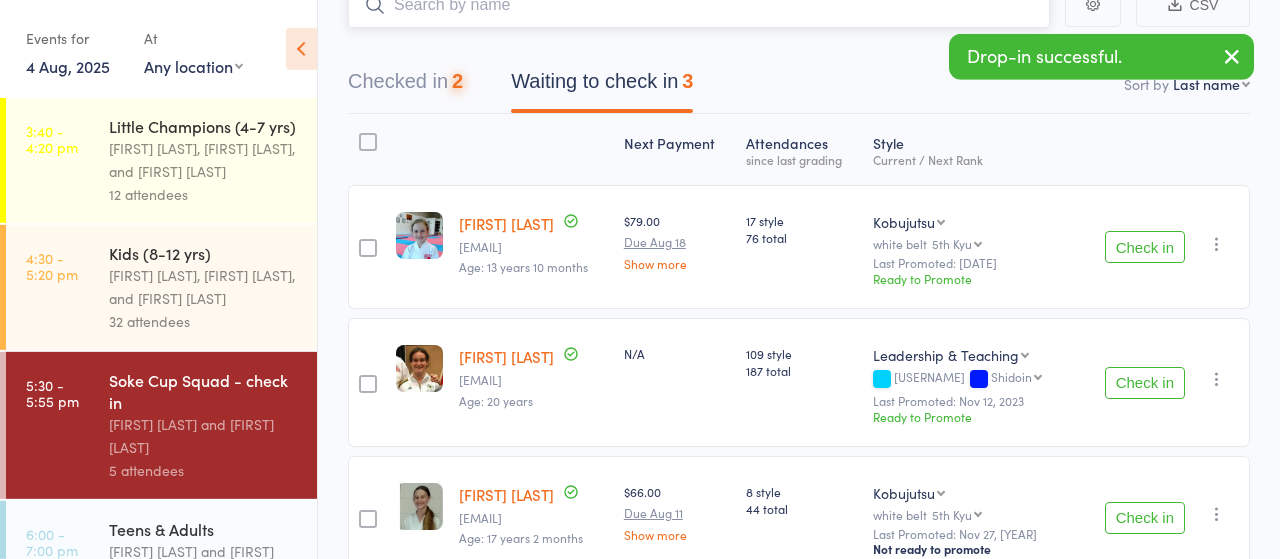 scroll, scrollTop: 189, scrollLeft: 0, axis: vertical 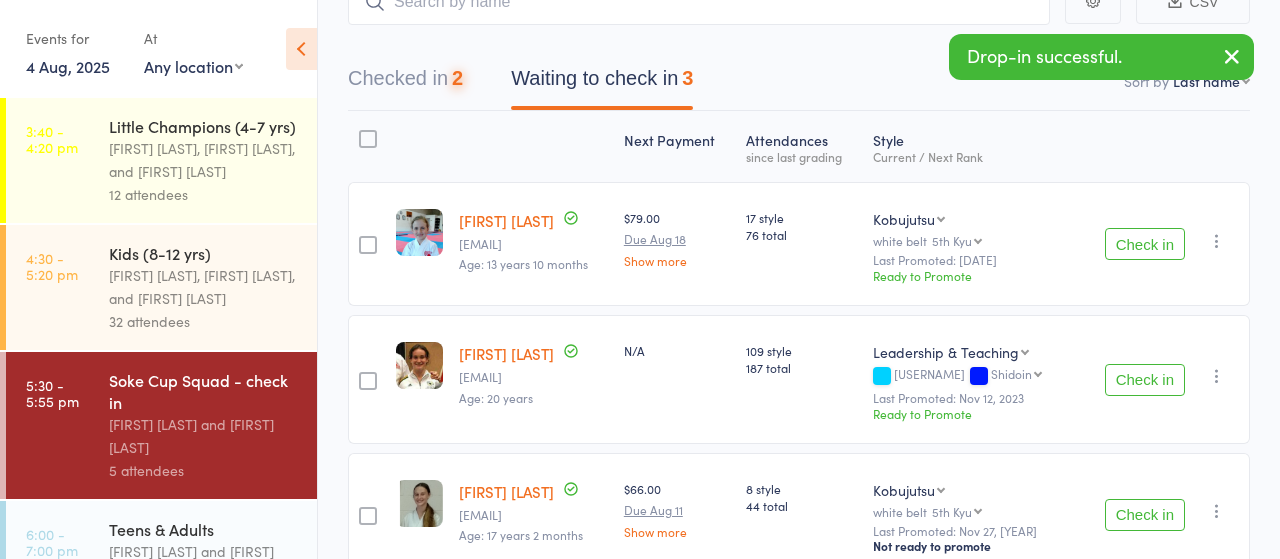 click on "Check in" at bounding box center [1145, 380] 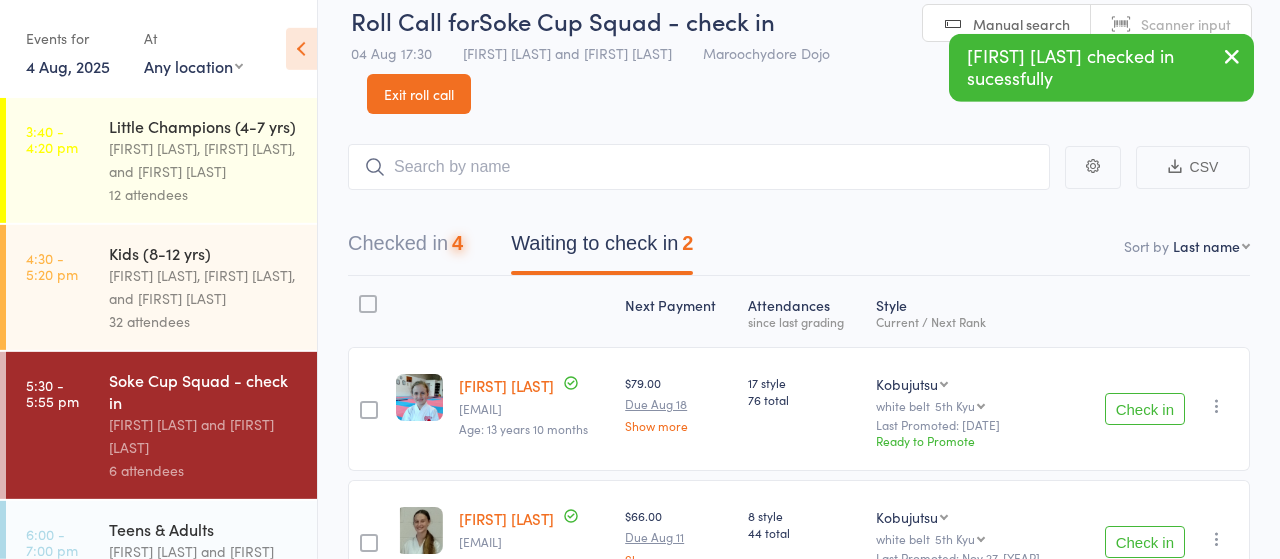 scroll, scrollTop: 0, scrollLeft: 0, axis: both 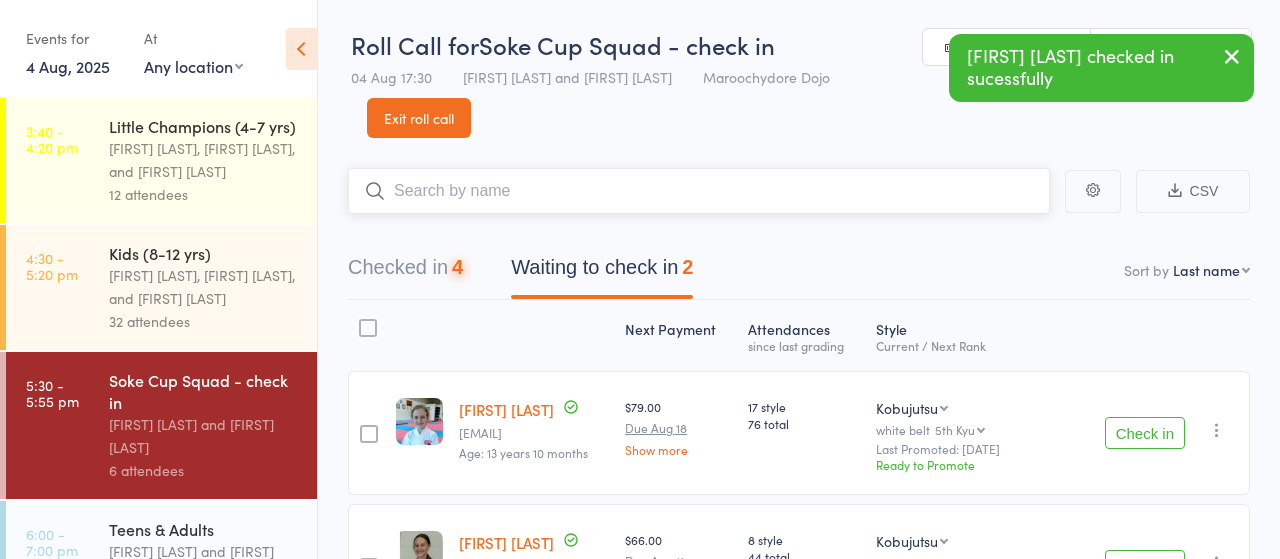 click at bounding box center [699, 191] 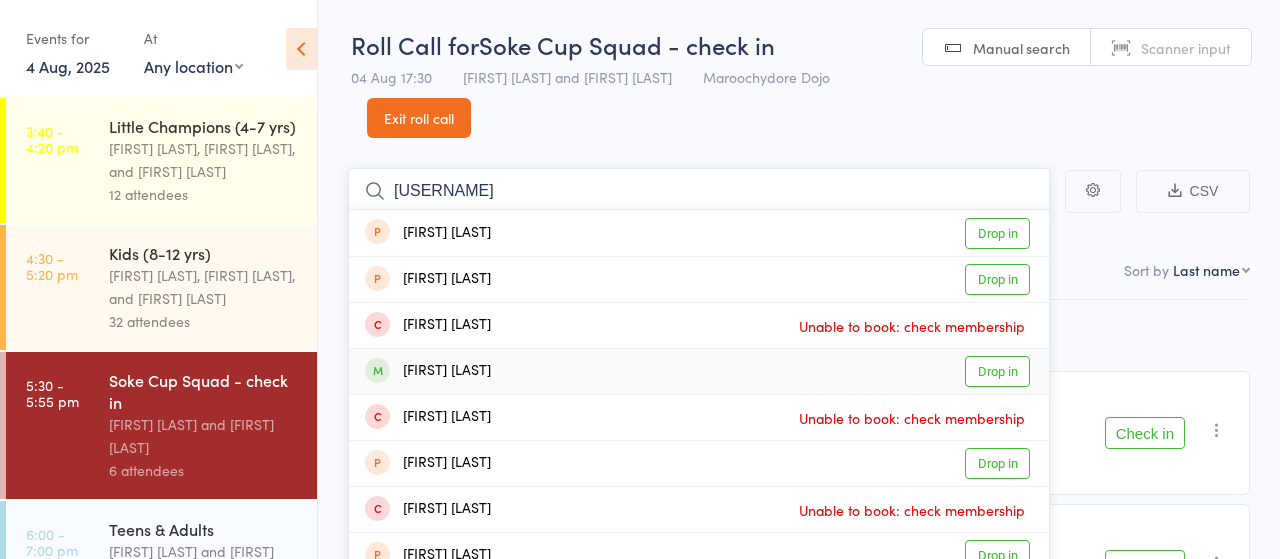 type on "[USERNAME]" 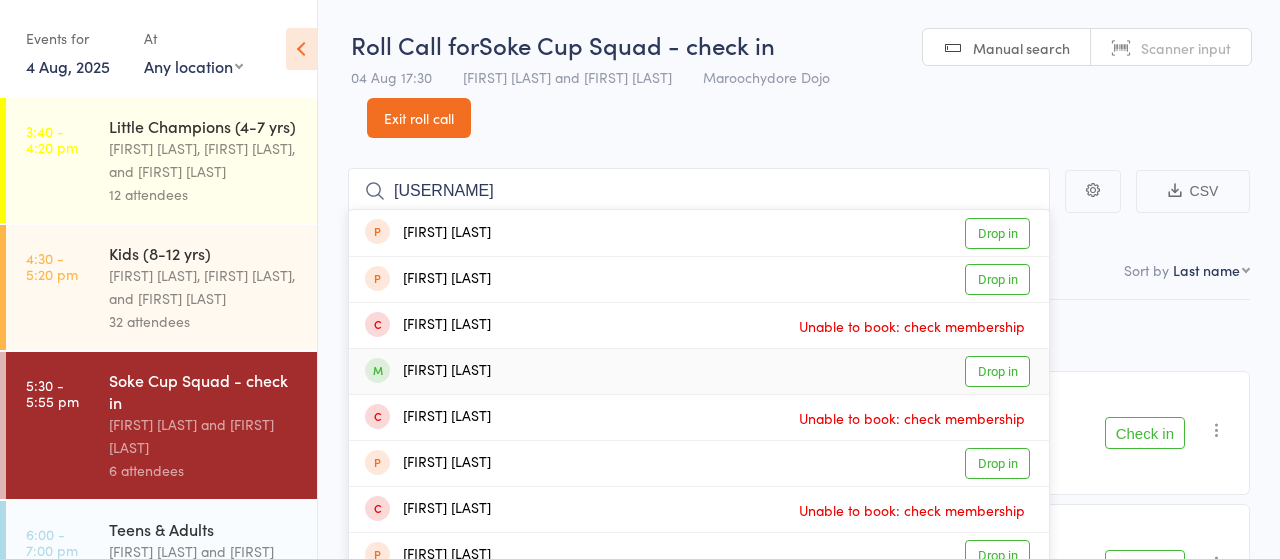 click on "Drop in" at bounding box center [997, 371] 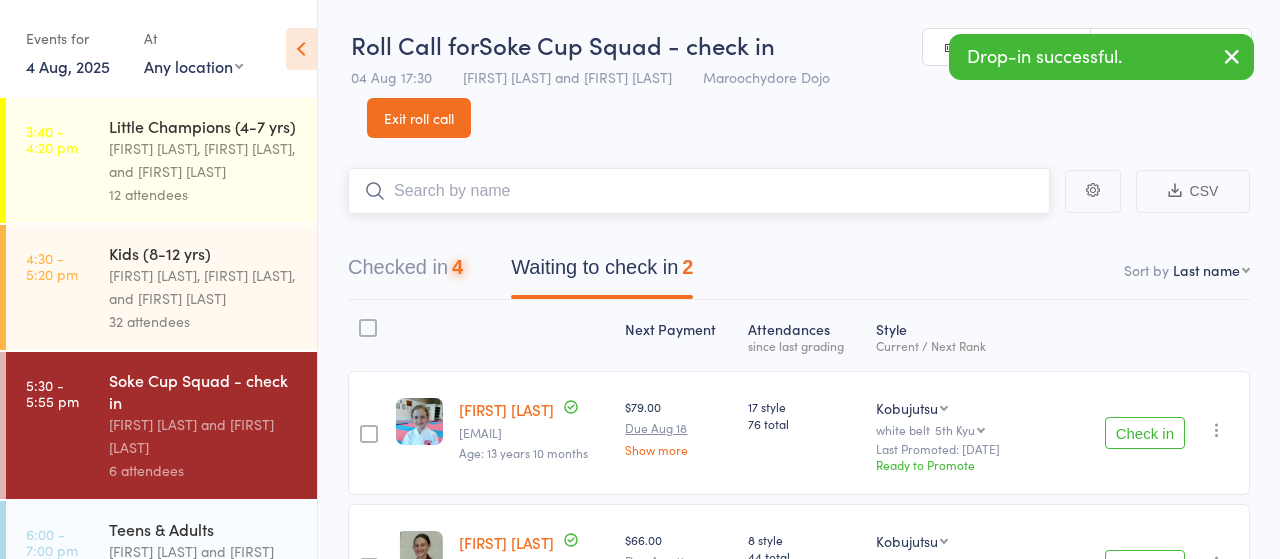 click at bounding box center [699, 191] 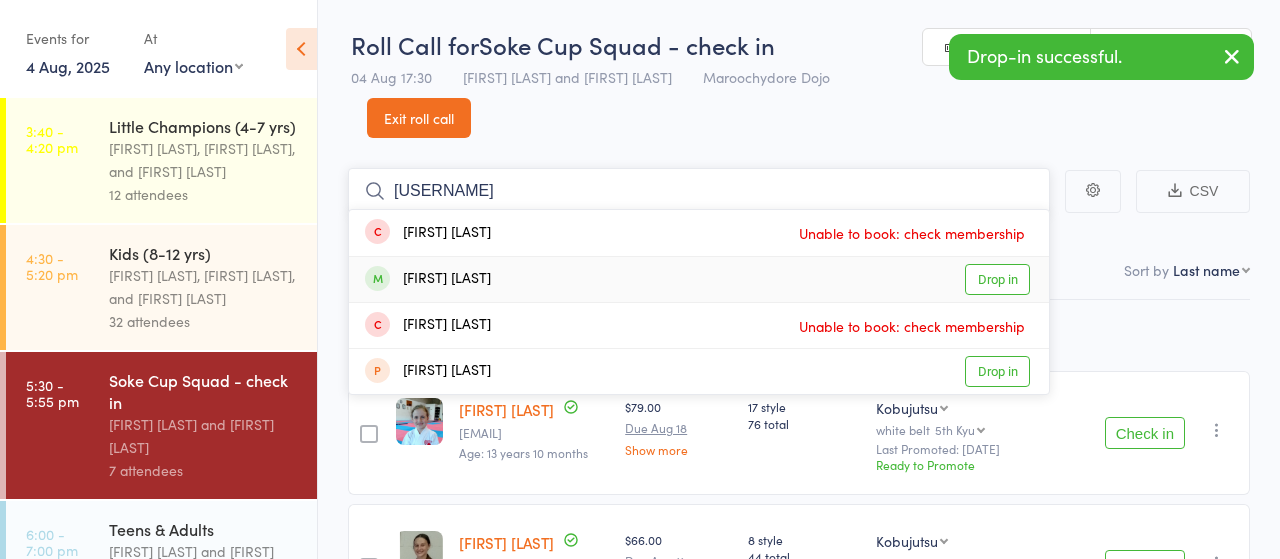 type on "[USERNAME]" 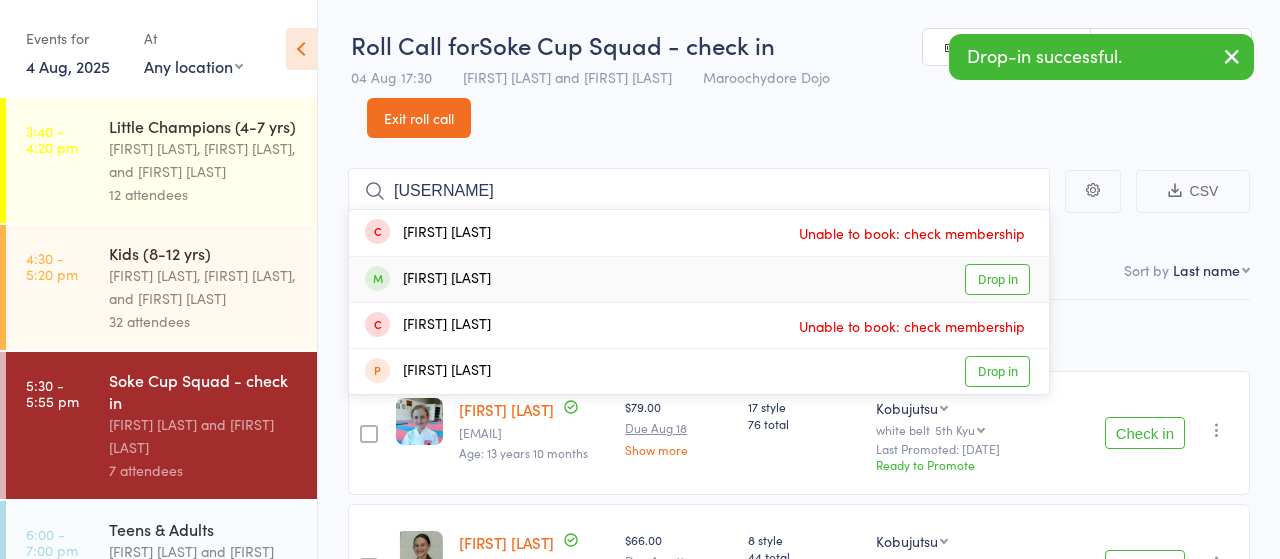 click on "Drop in" at bounding box center [997, 279] 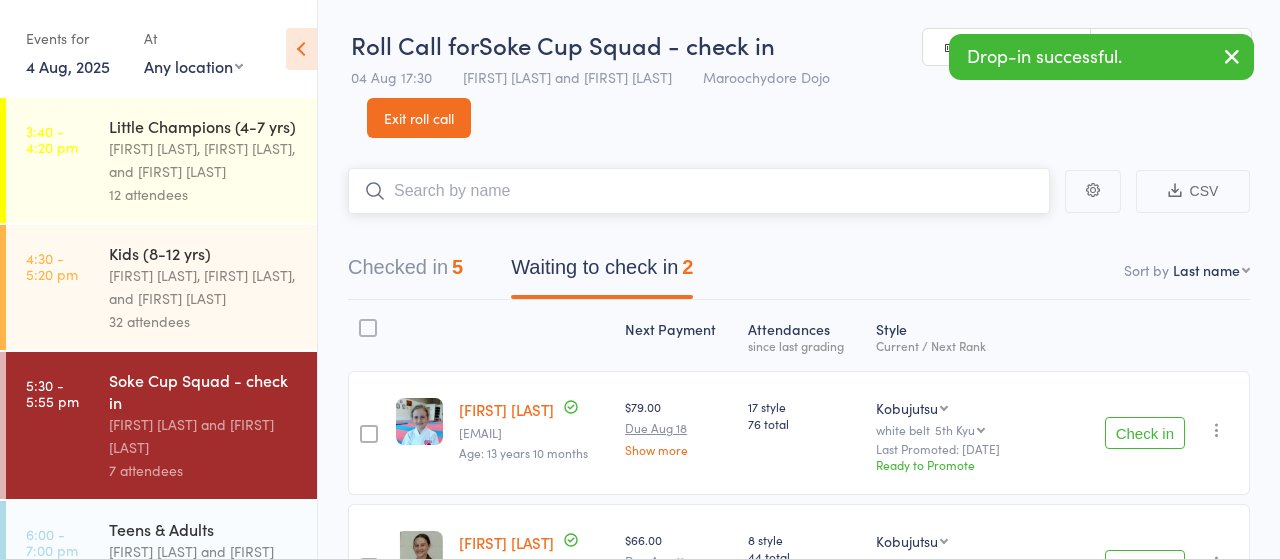 click at bounding box center [699, 191] 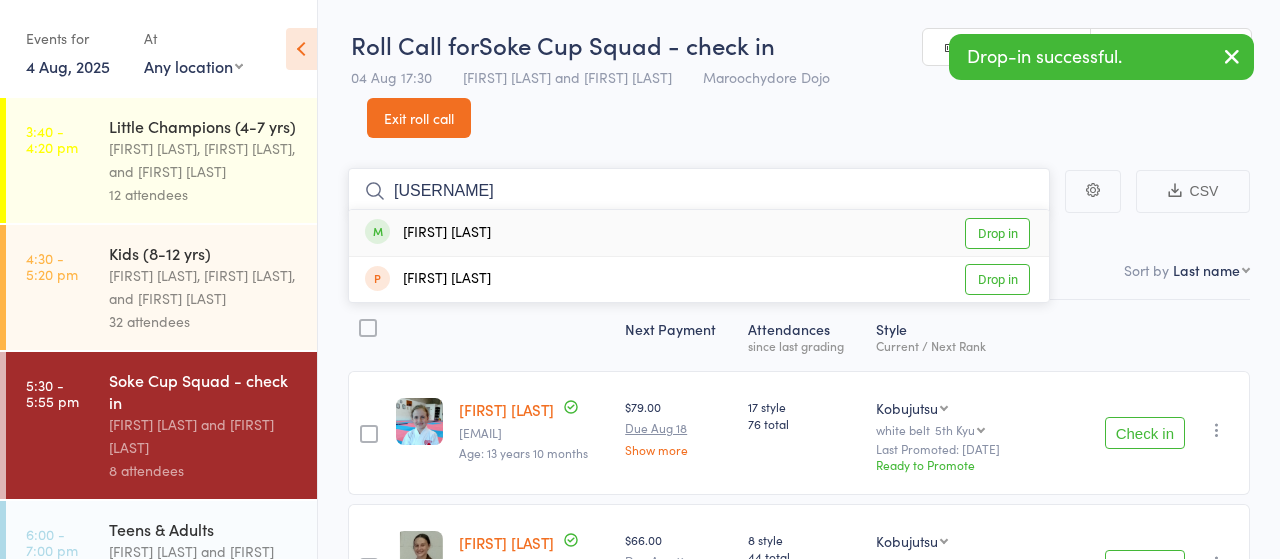 type on "[USERNAME]" 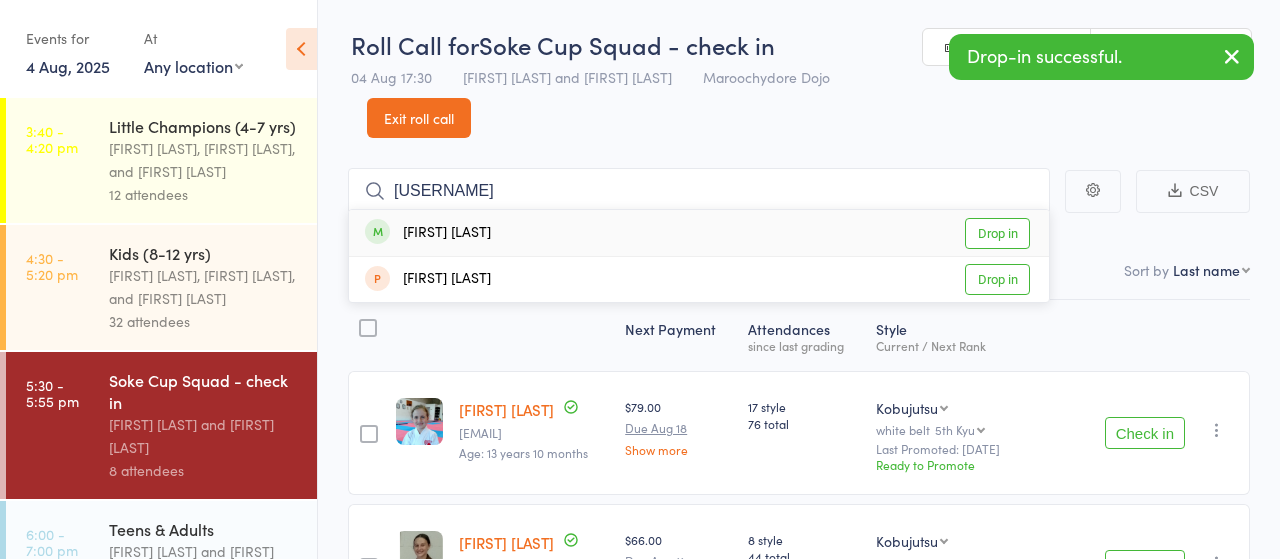 click on "Drop in" at bounding box center (997, 233) 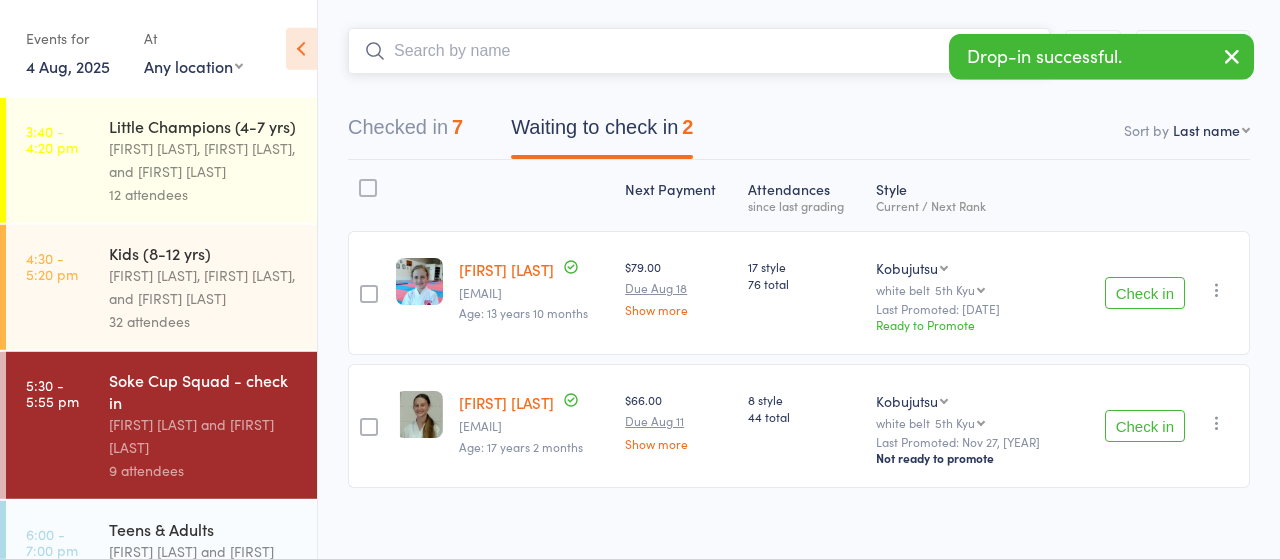 scroll, scrollTop: 157, scrollLeft: 0, axis: vertical 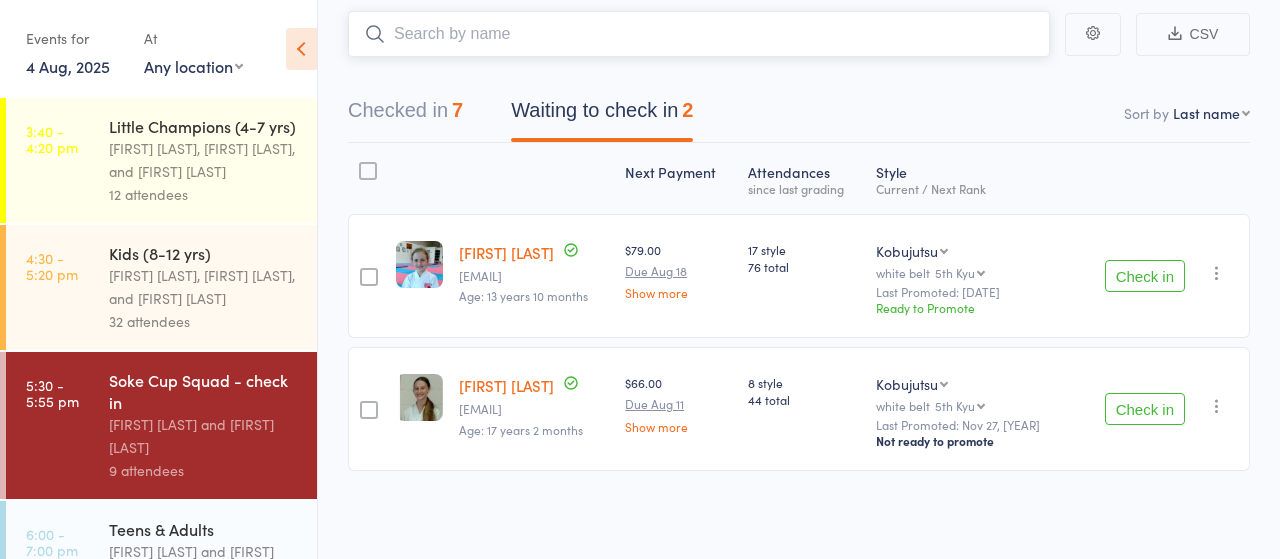 click at bounding box center (699, 34) 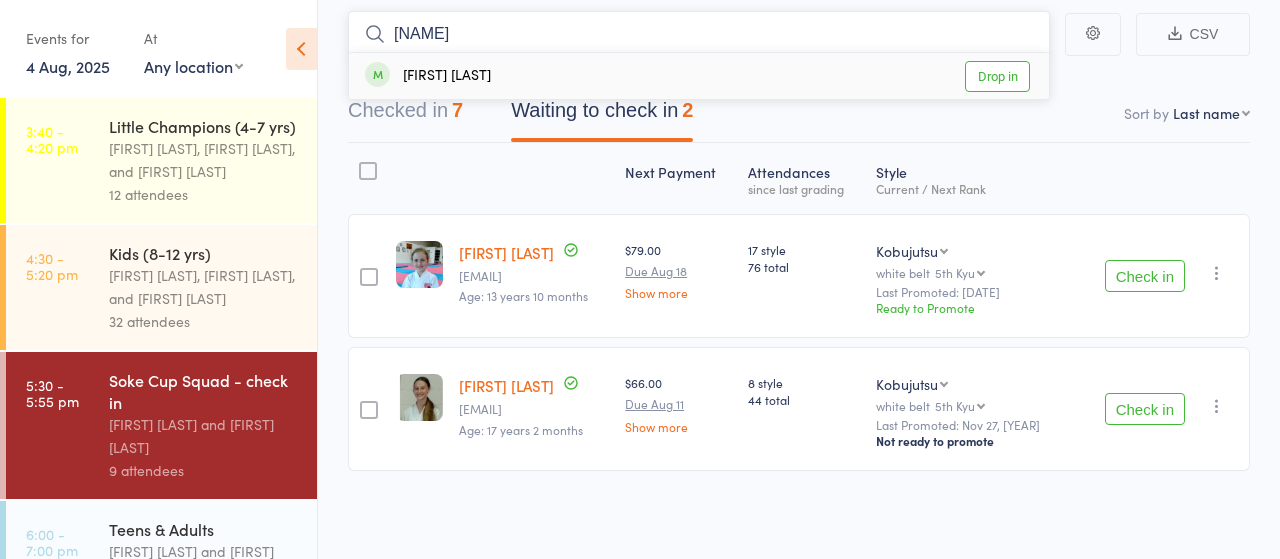 type on "[NAME]" 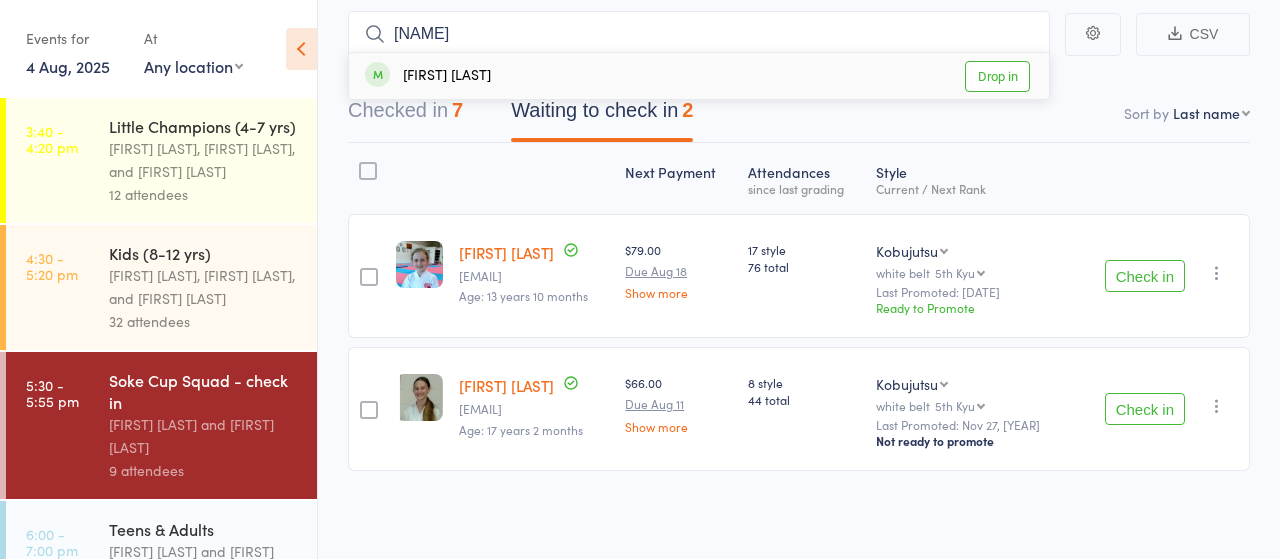 click on "Drop in" at bounding box center [997, 76] 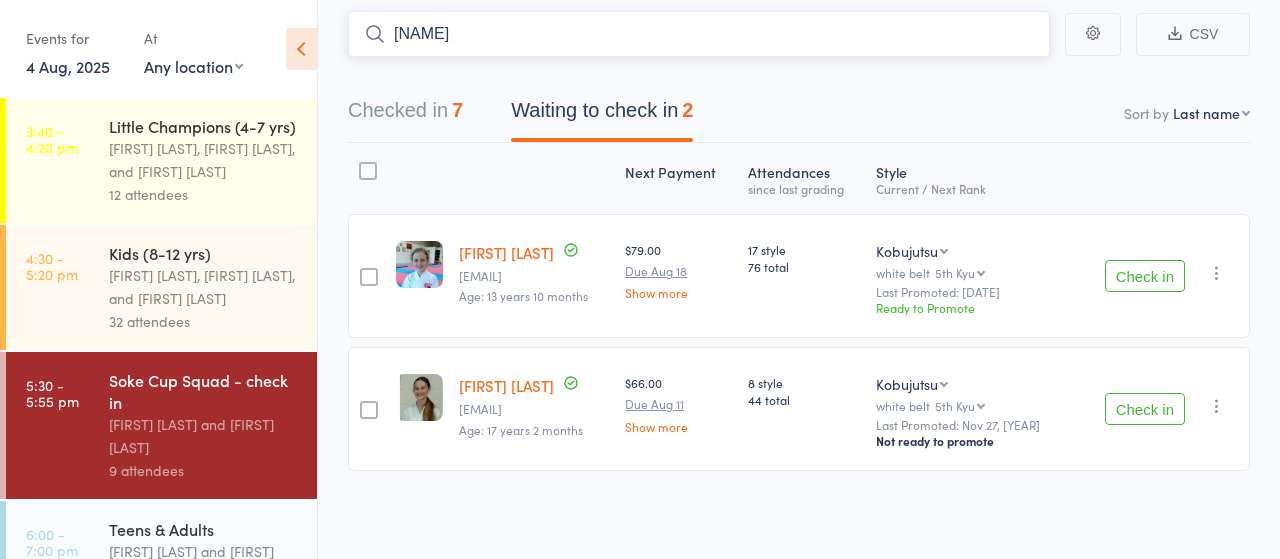 type 